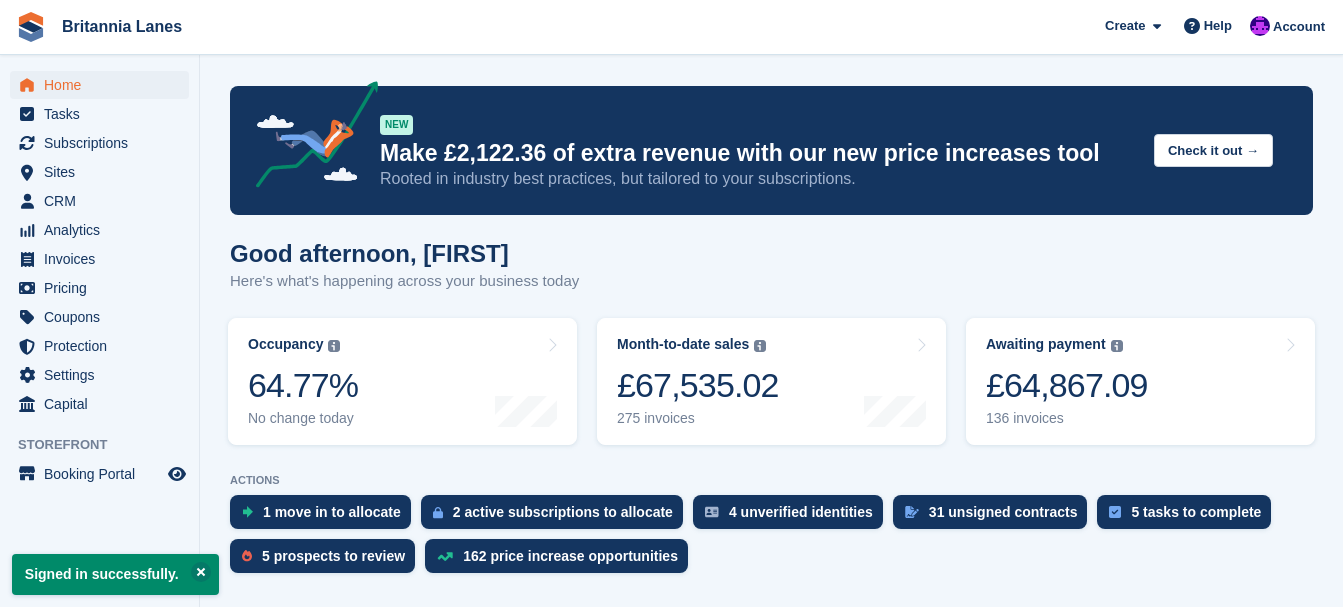 scroll, scrollTop: 100, scrollLeft: 0, axis: vertical 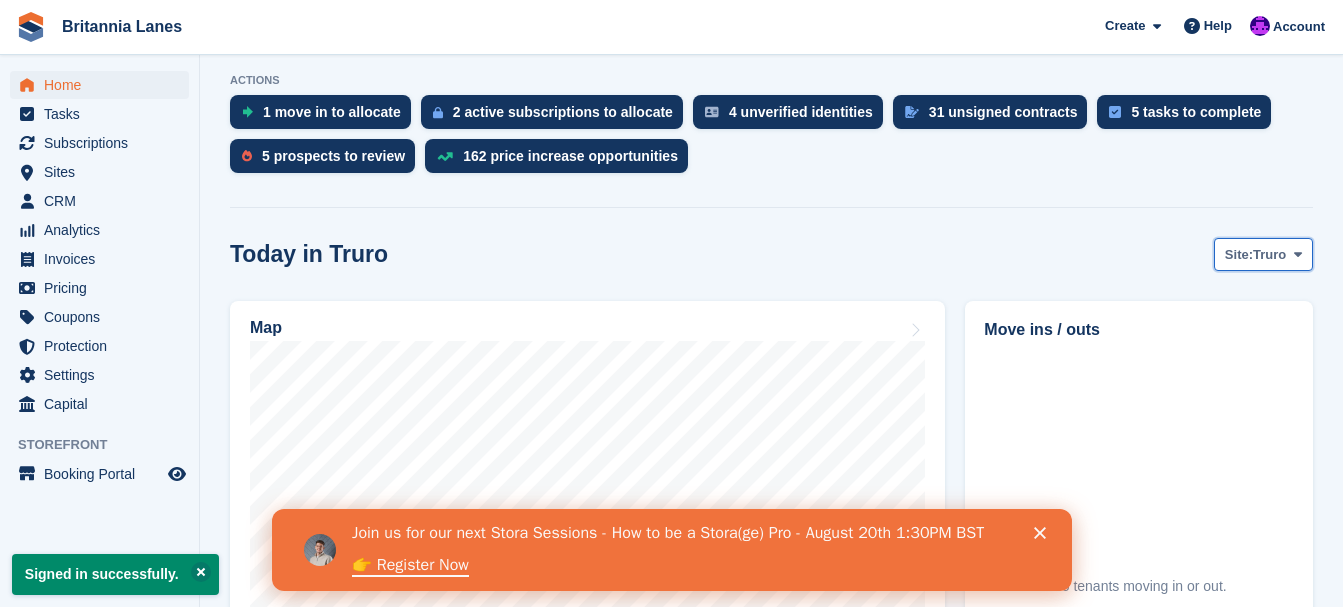 click on "Truro" at bounding box center (1269, 255) 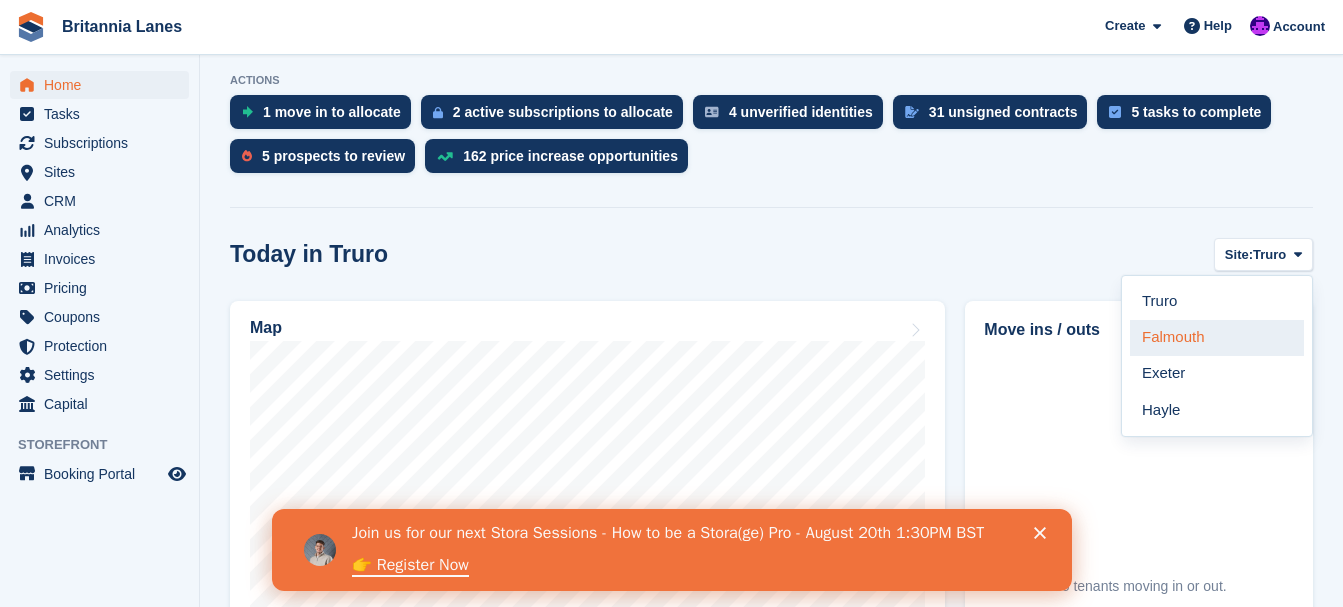 click on "Falmouth" at bounding box center [1217, 338] 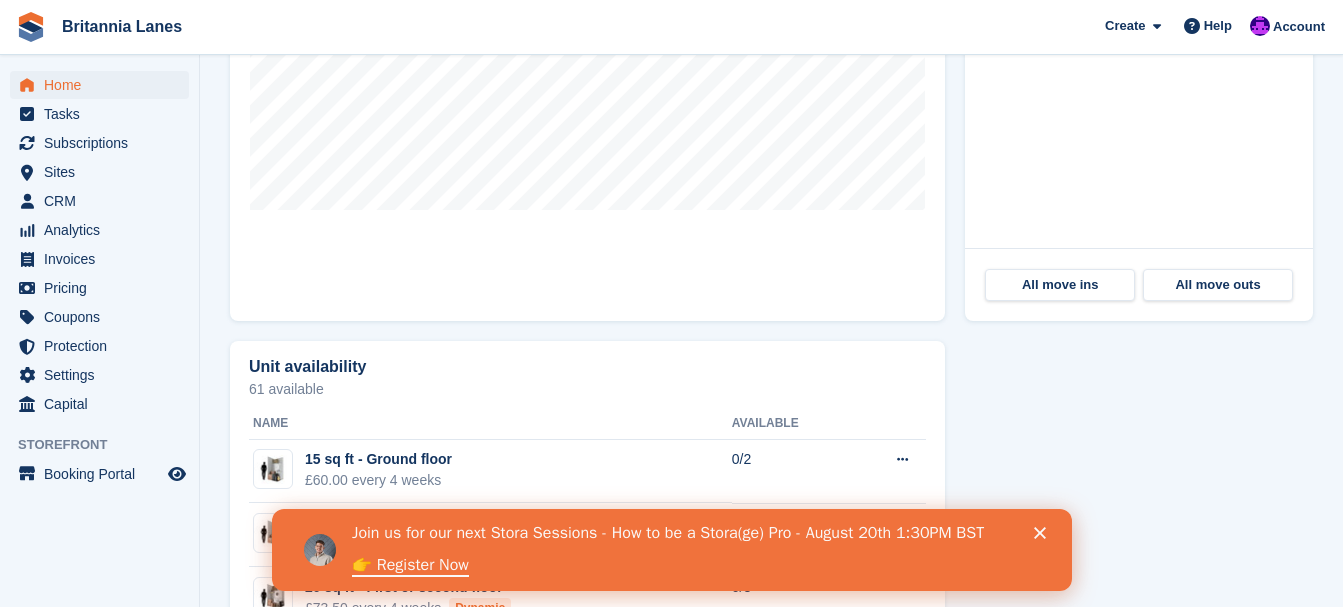 scroll, scrollTop: 500, scrollLeft: 0, axis: vertical 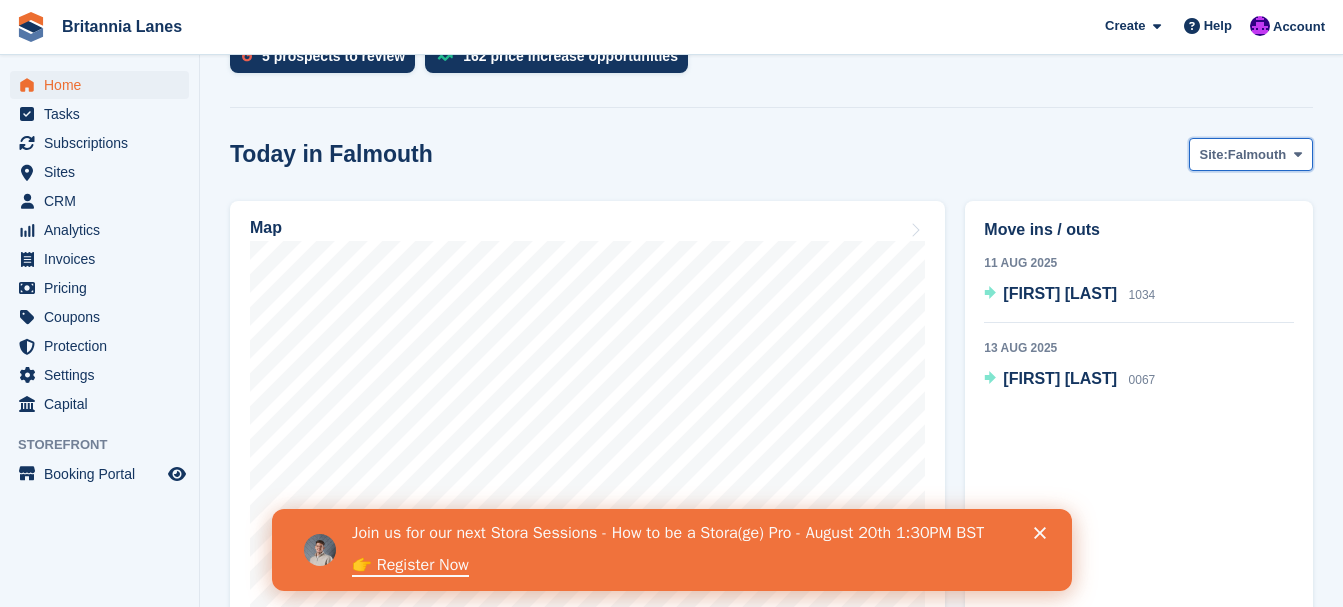click on "Site:" at bounding box center (1214, 155) 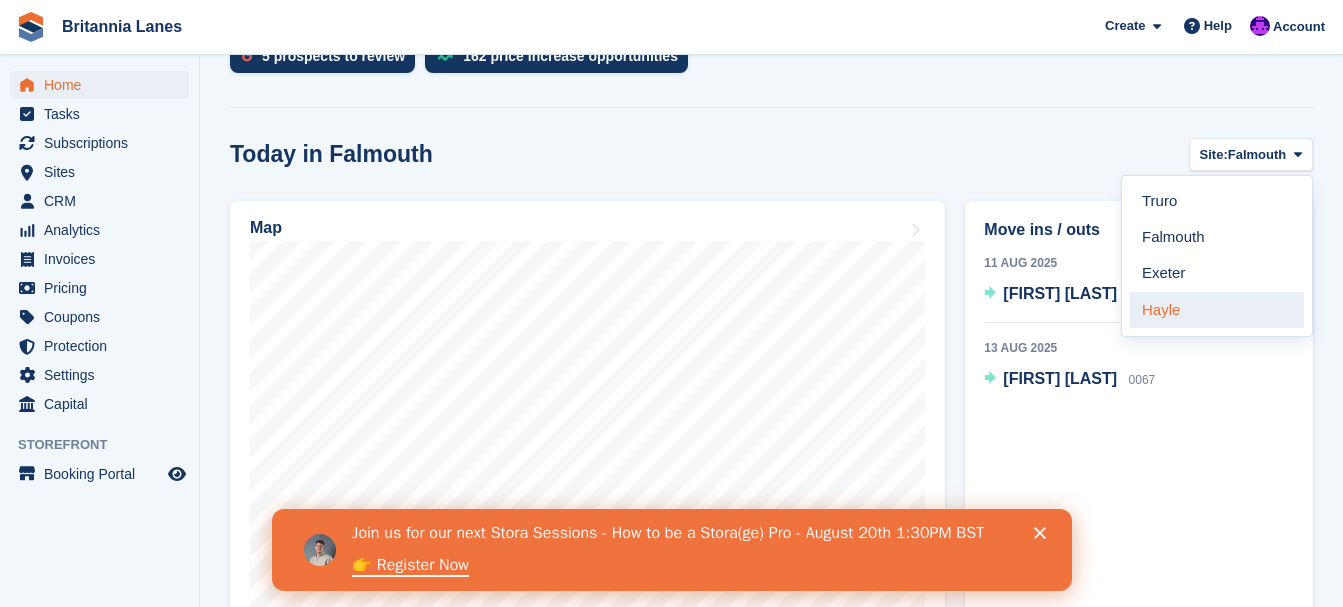 click on "Hayle" at bounding box center [1217, 310] 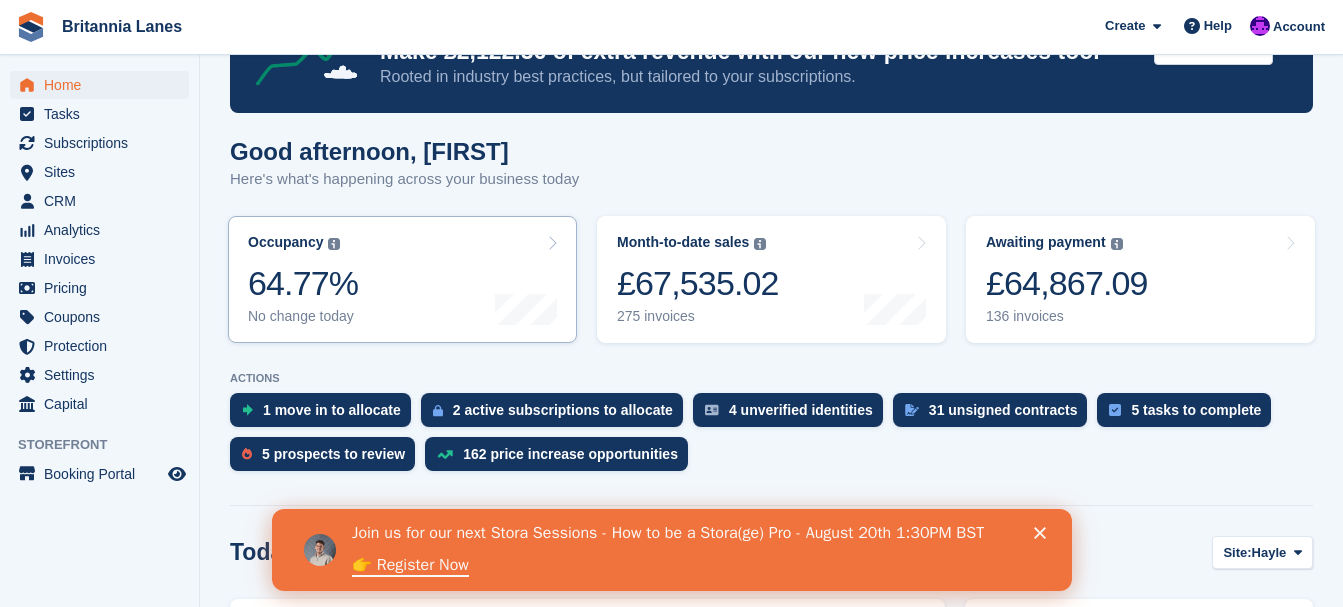 scroll, scrollTop: 100, scrollLeft: 0, axis: vertical 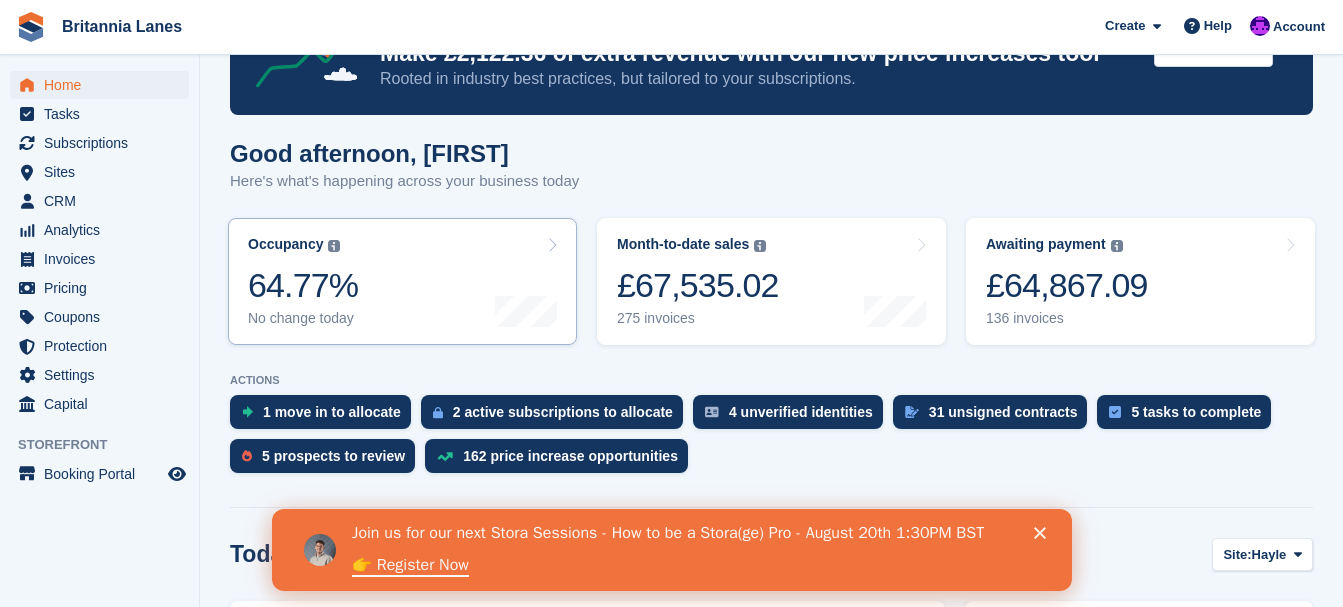 click on "64.77%" at bounding box center (303, 285) 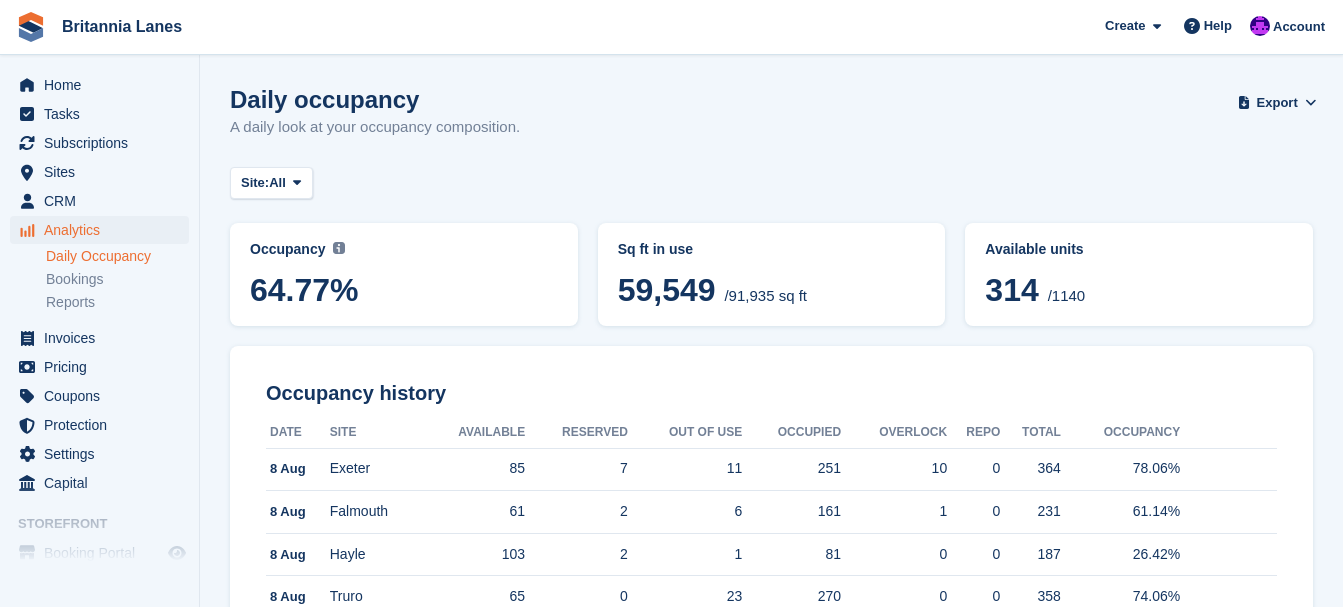 scroll, scrollTop: 0, scrollLeft: 0, axis: both 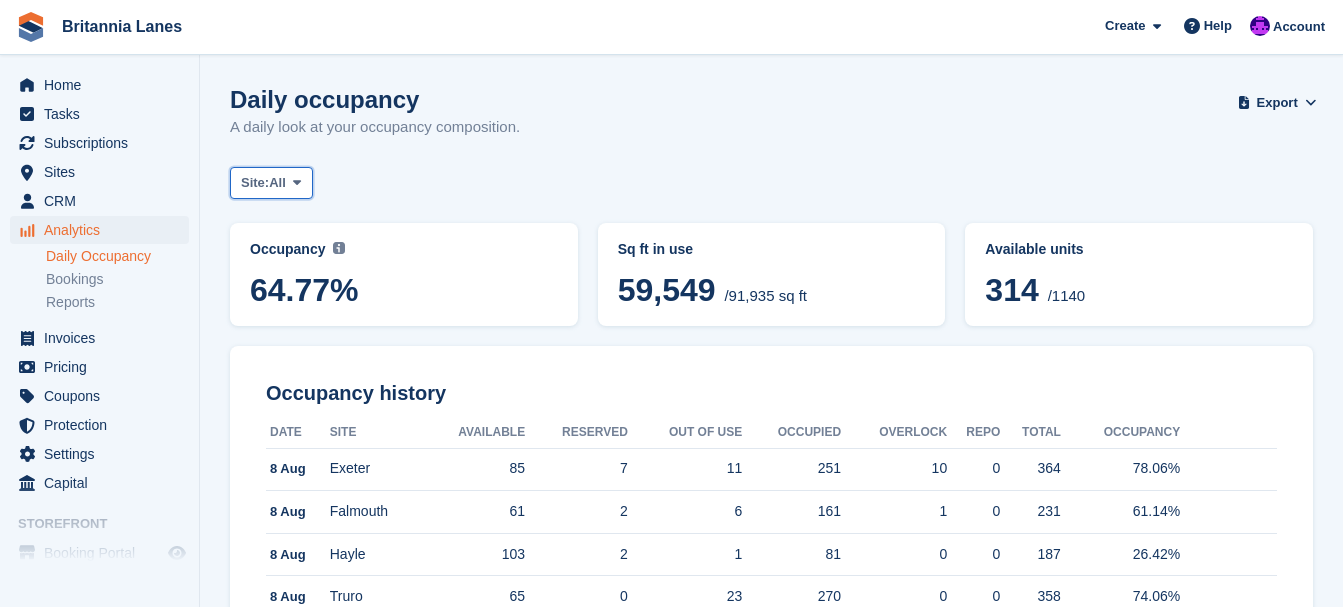 click at bounding box center (297, 183) 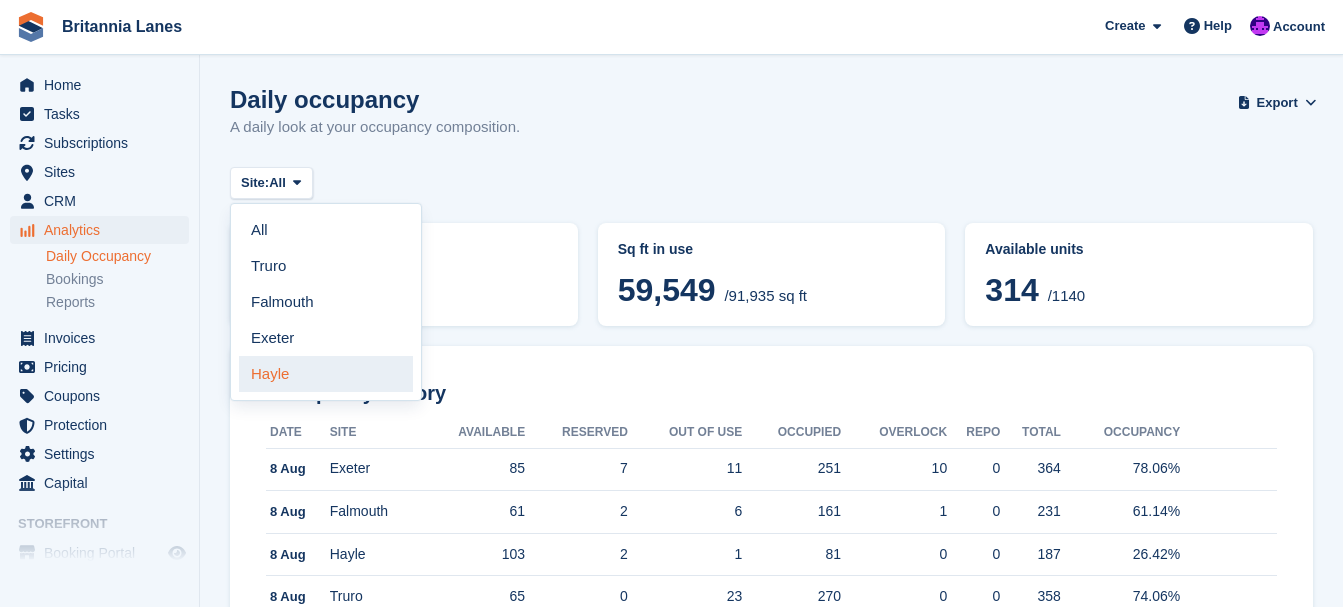 click on "Hayle" at bounding box center [326, 374] 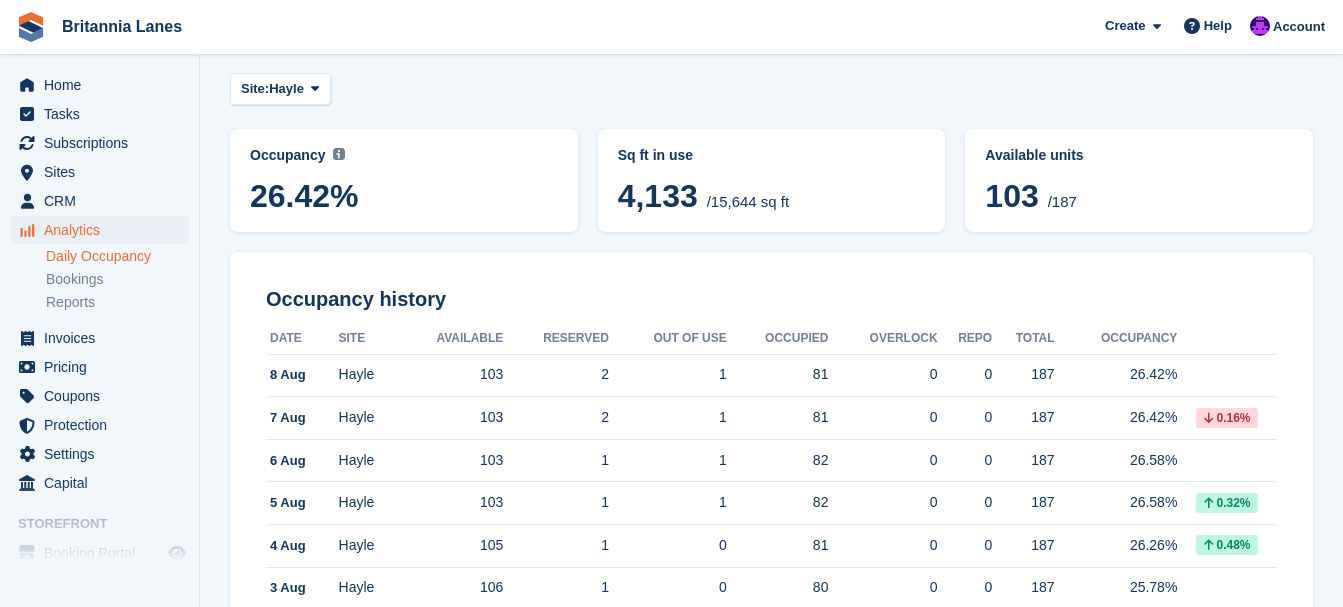 scroll, scrollTop: 0, scrollLeft: 0, axis: both 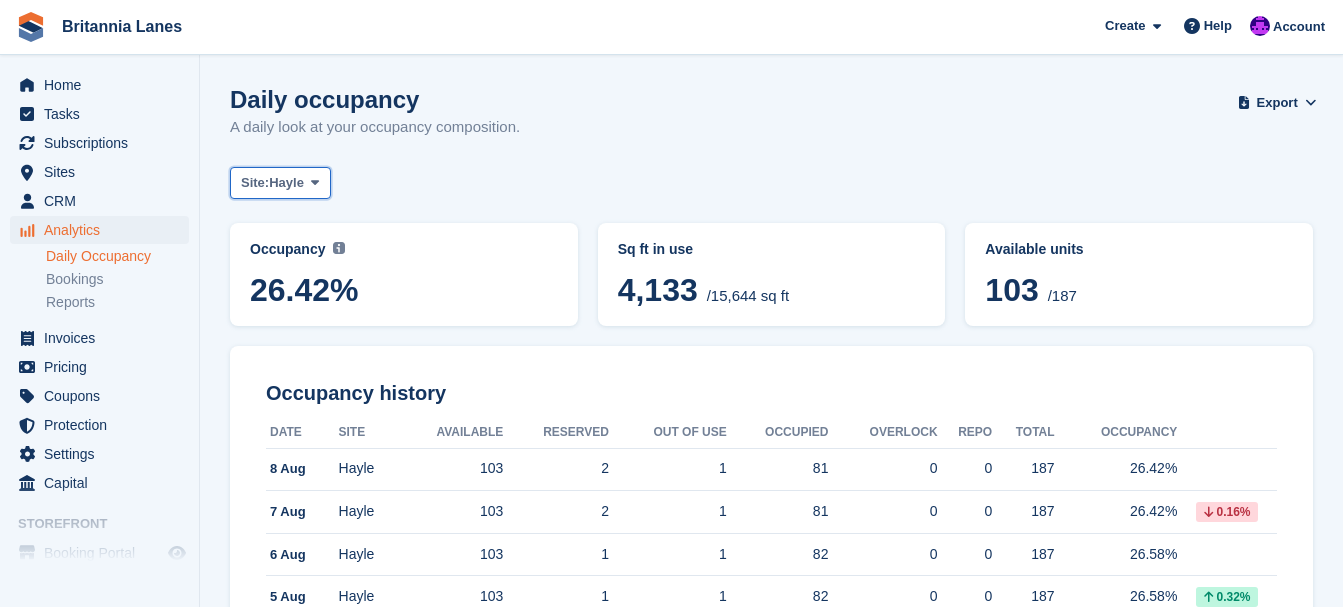click on "Hayle" at bounding box center (286, 183) 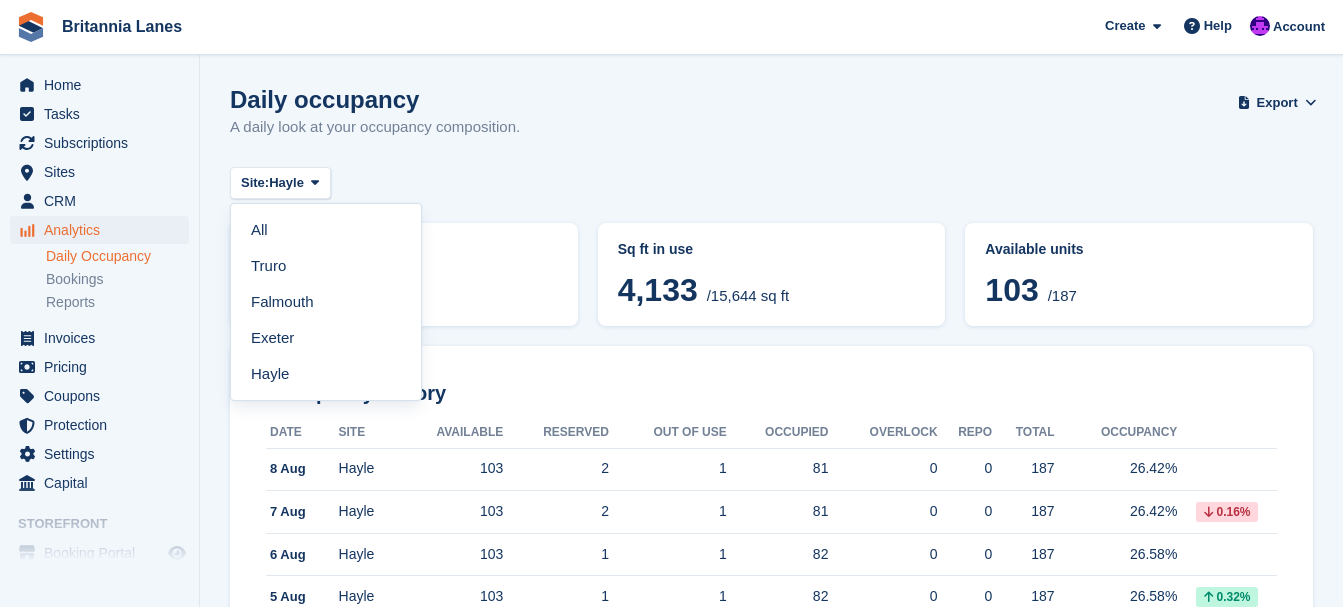 click on "Falmouth" at bounding box center [326, 302] 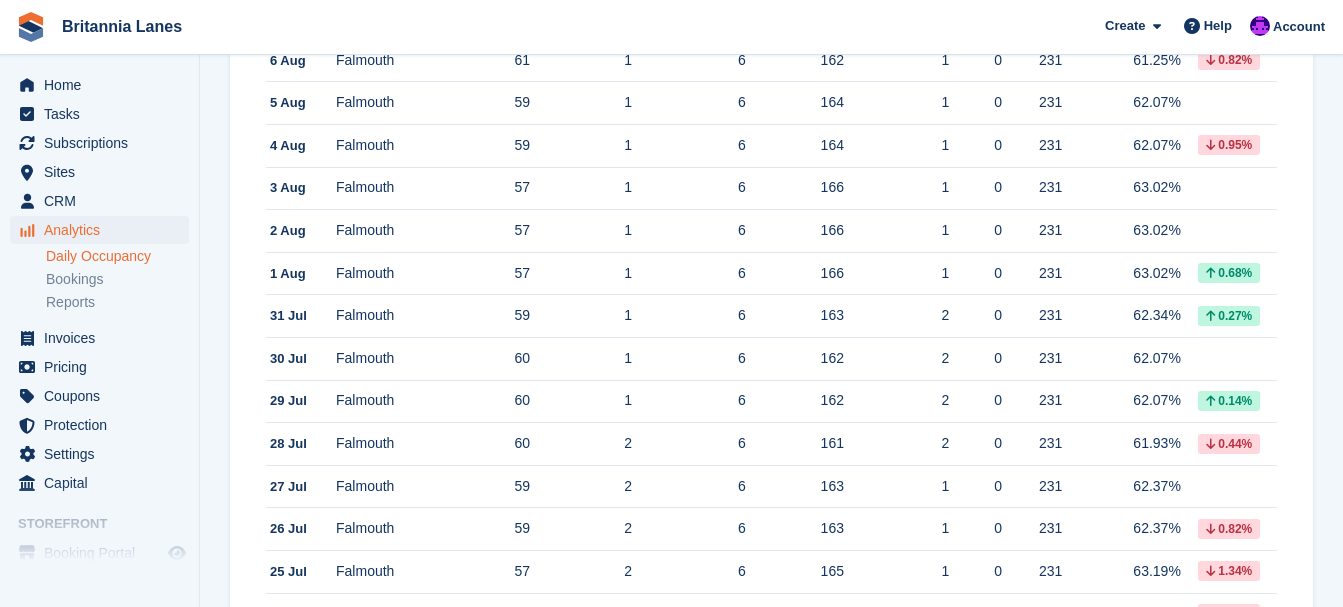scroll, scrollTop: 0, scrollLeft: 0, axis: both 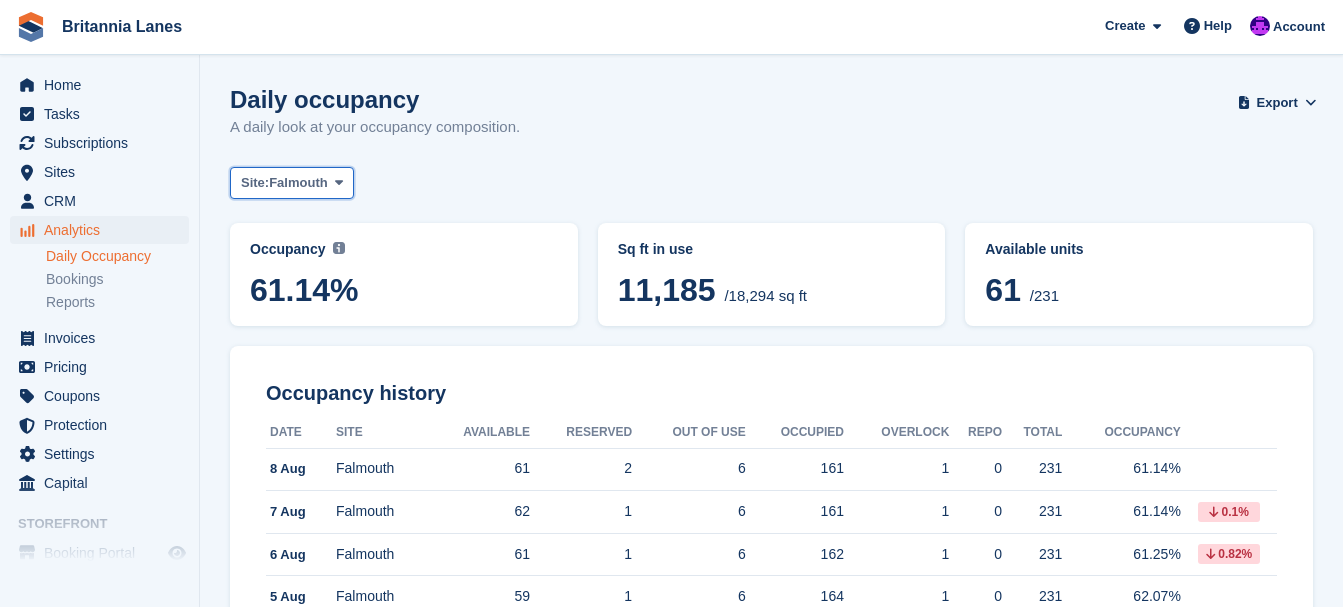 click on "Falmouth" at bounding box center [298, 183] 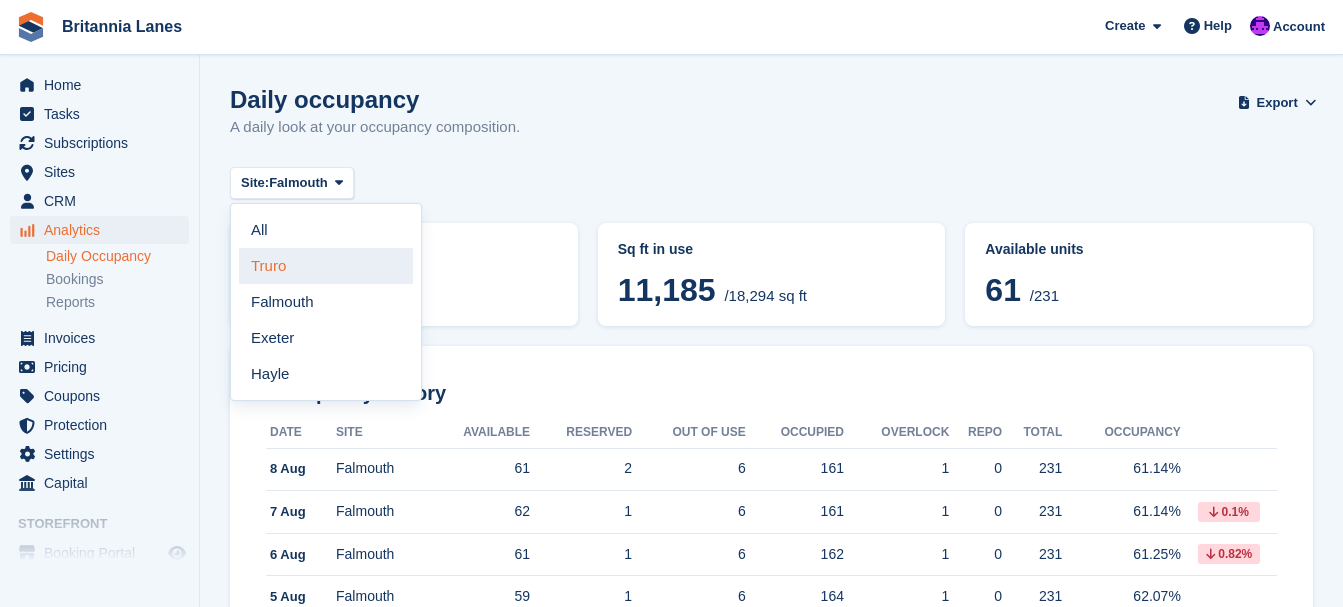 click on "Truro" at bounding box center [326, 266] 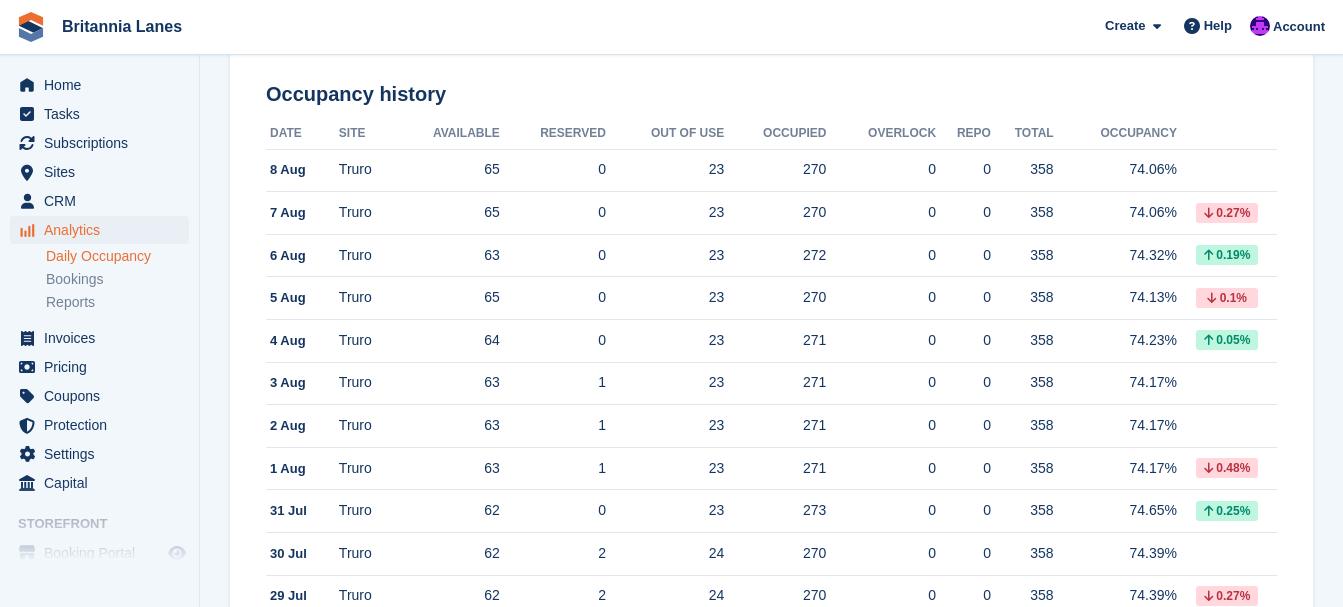 scroll, scrollTop: 0, scrollLeft: 0, axis: both 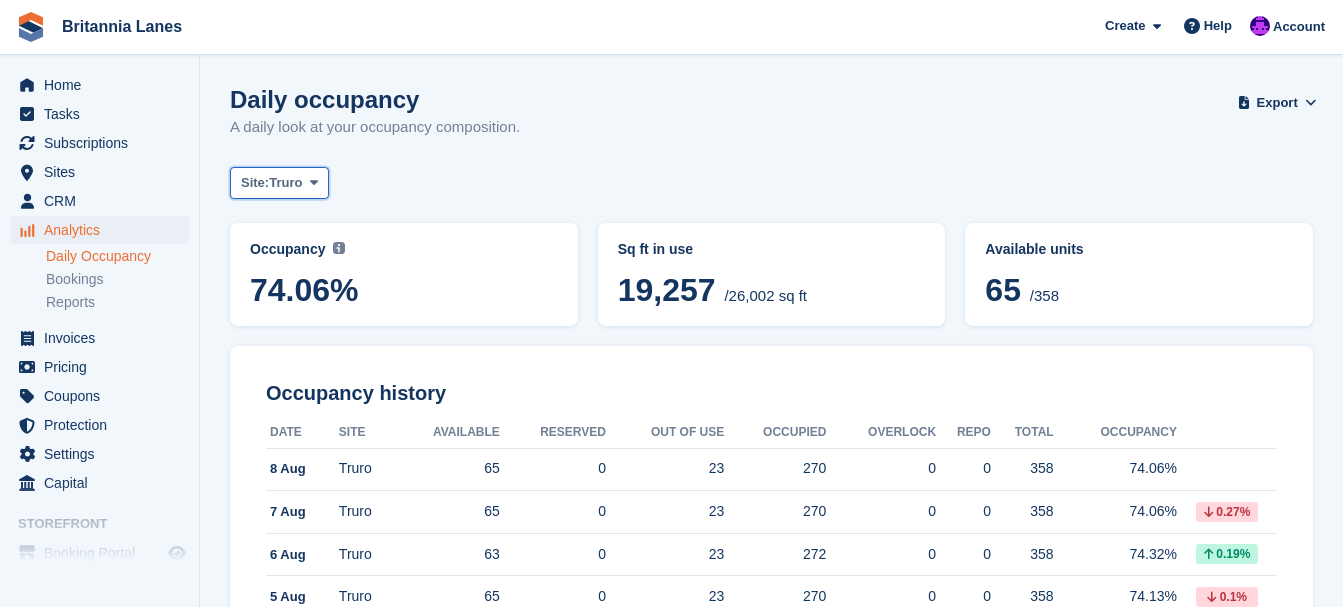 click on "Truro" at bounding box center (285, 183) 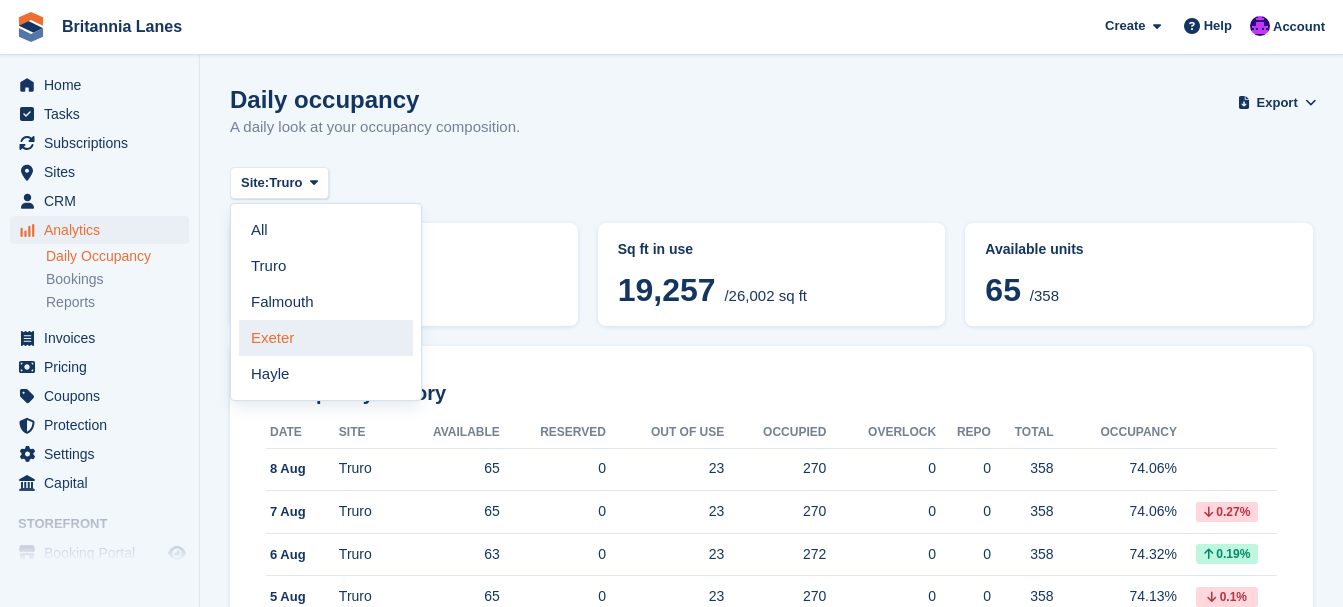 click on "Exeter" at bounding box center (326, 338) 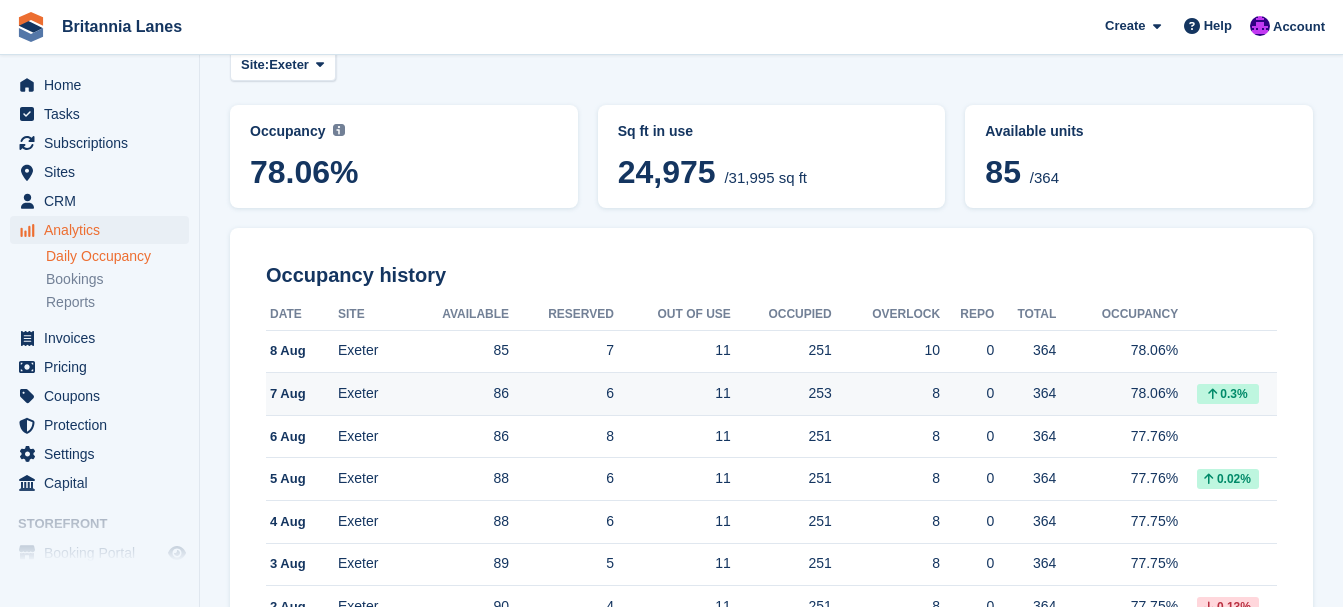 scroll, scrollTop: 0, scrollLeft: 0, axis: both 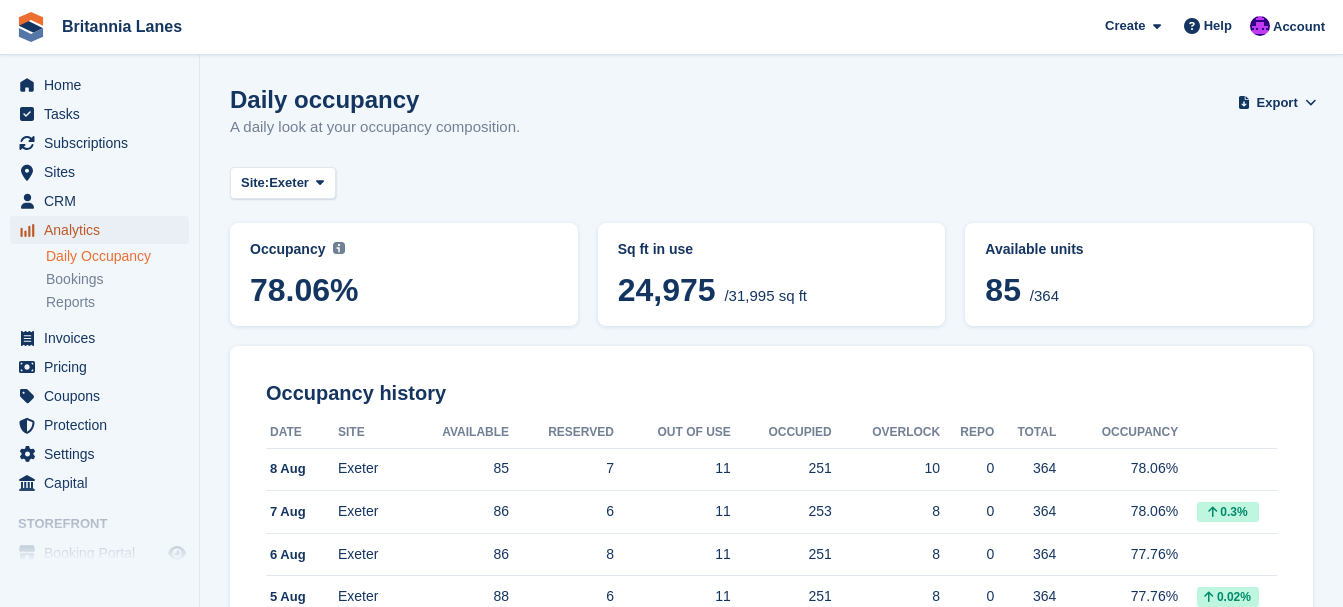 click on "Analytics" at bounding box center (104, 230) 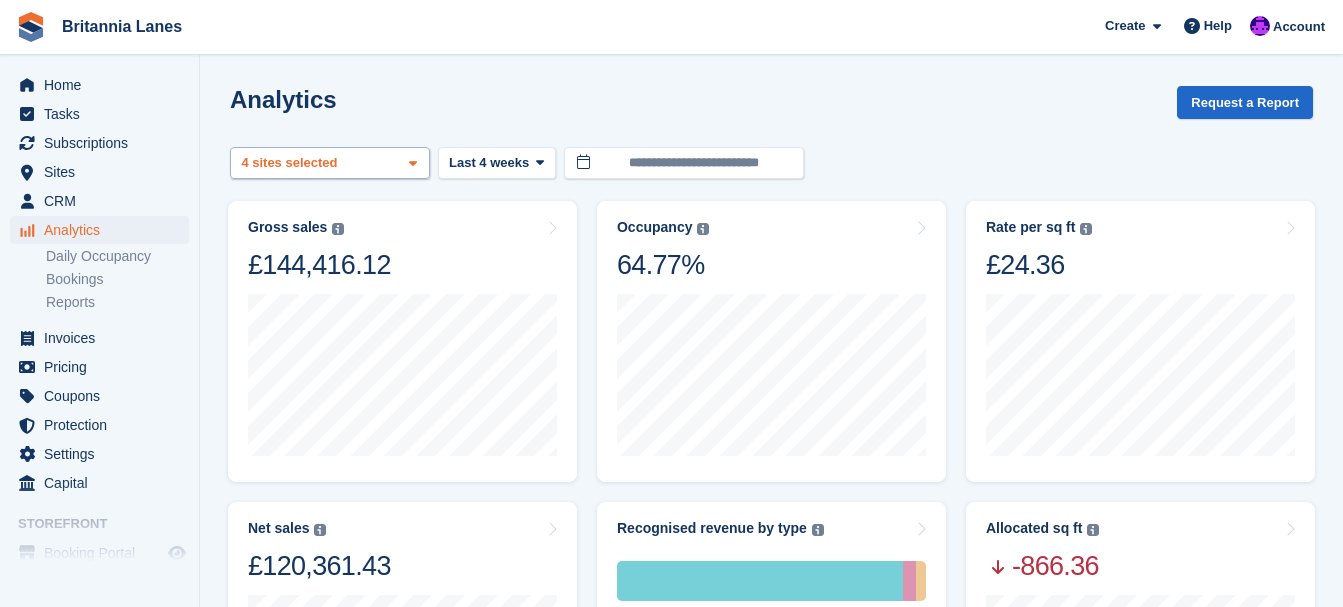 click on "Truro 2 sites selected 3 sites selected 4 sites selected" at bounding box center [330, 163] 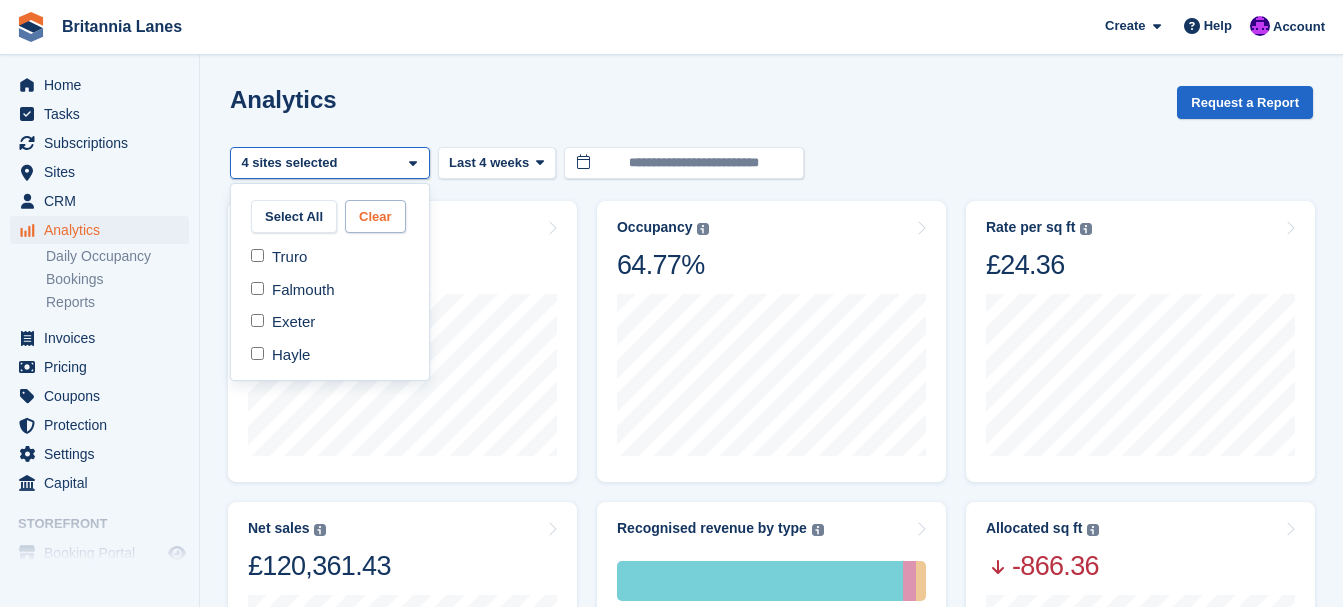 click on "Clear" at bounding box center [375, 216] 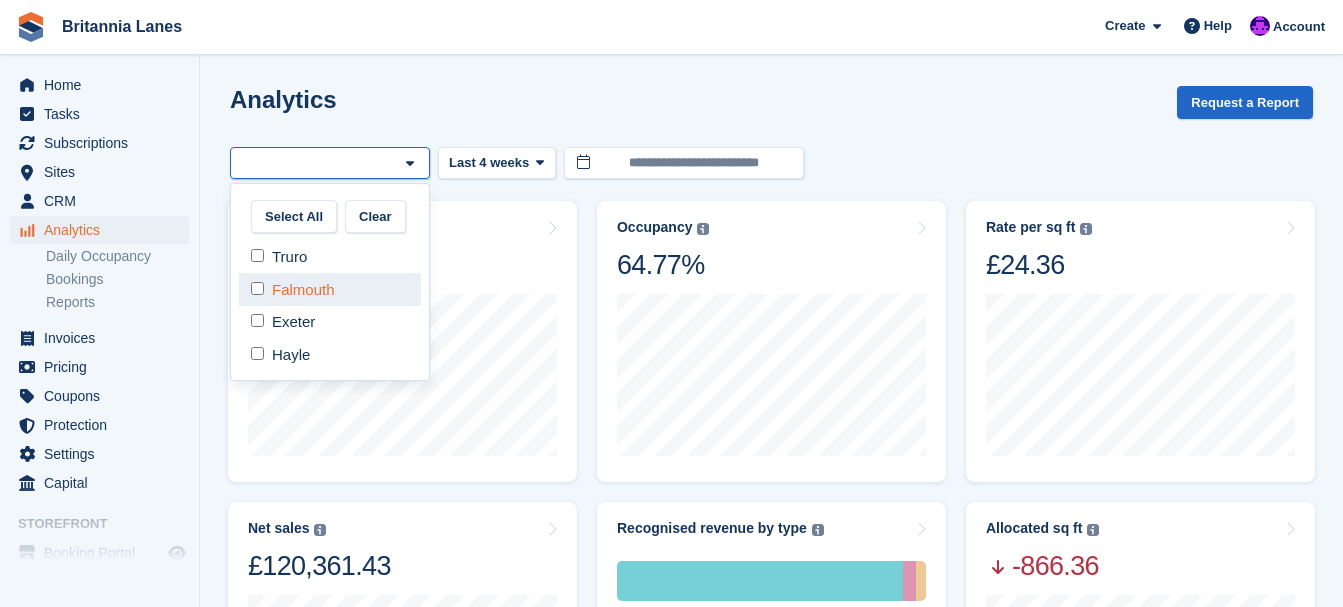 click on "Falmouth" at bounding box center (330, 289) 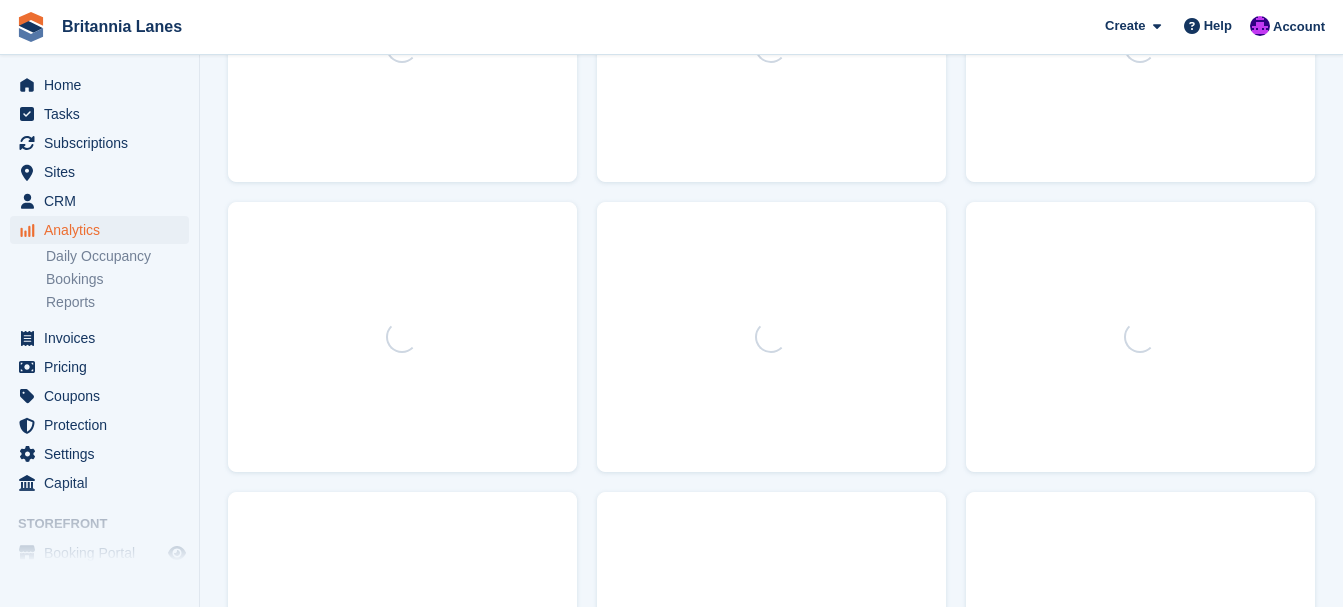 scroll, scrollTop: 300, scrollLeft: 0, axis: vertical 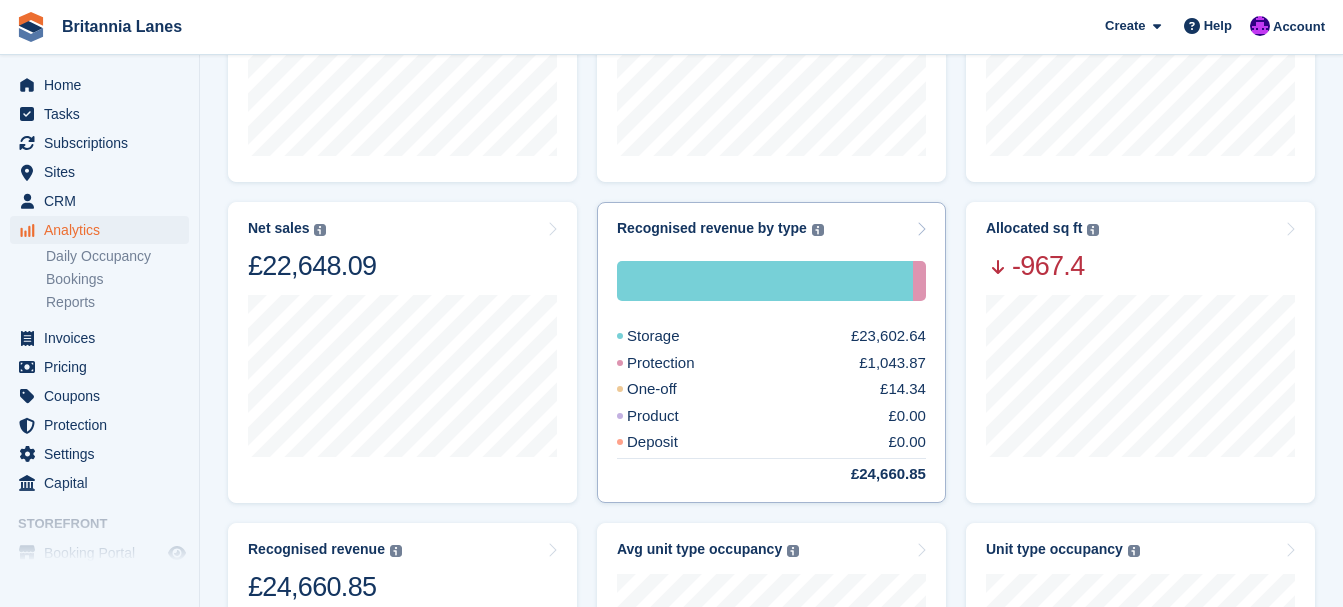 click on "One-off
£14.34" at bounding box center [771, 389] 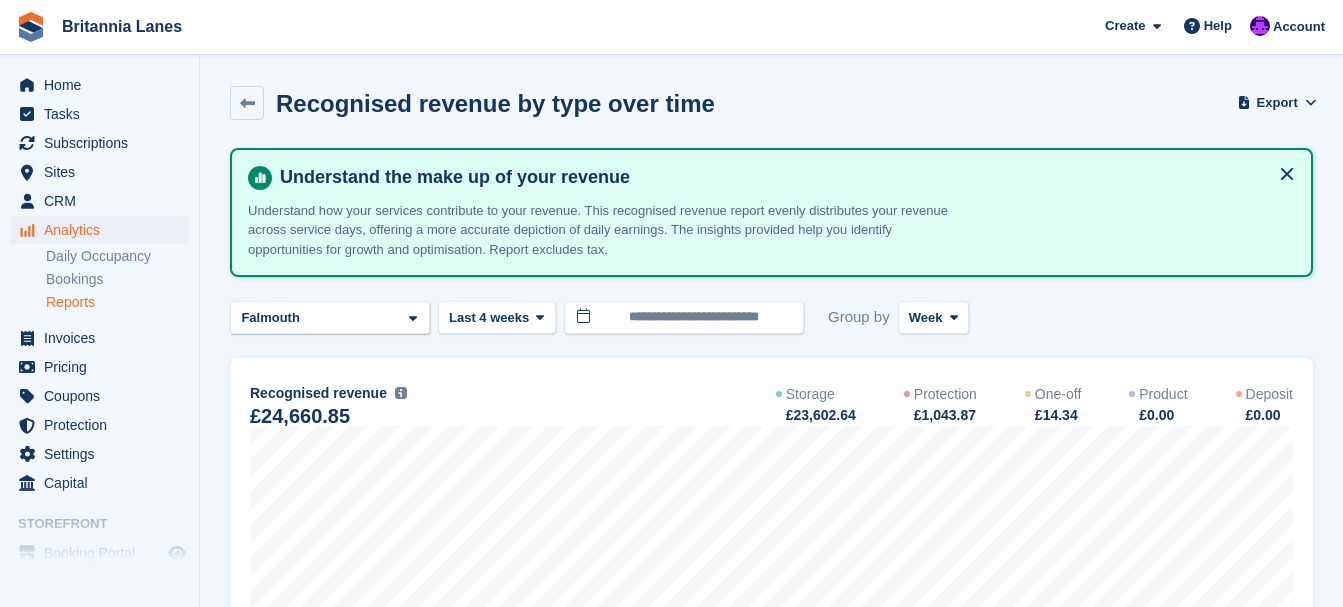 scroll, scrollTop: 0, scrollLeft: 0, axis: both 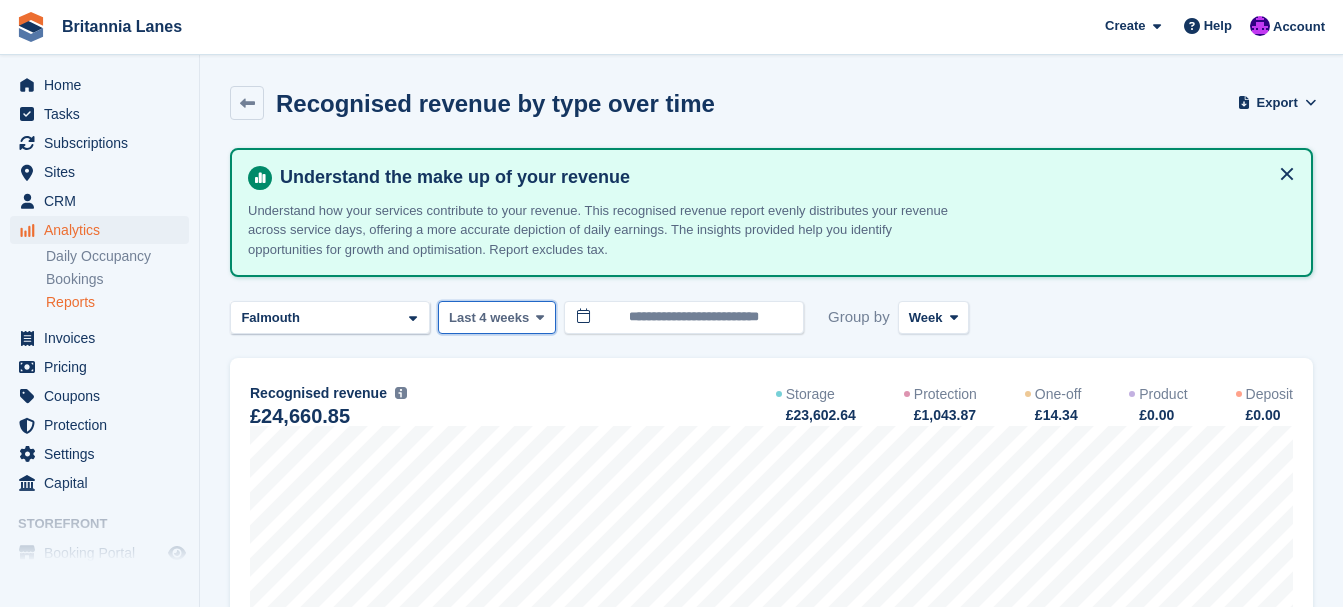 click at bounding box center [540, 317] 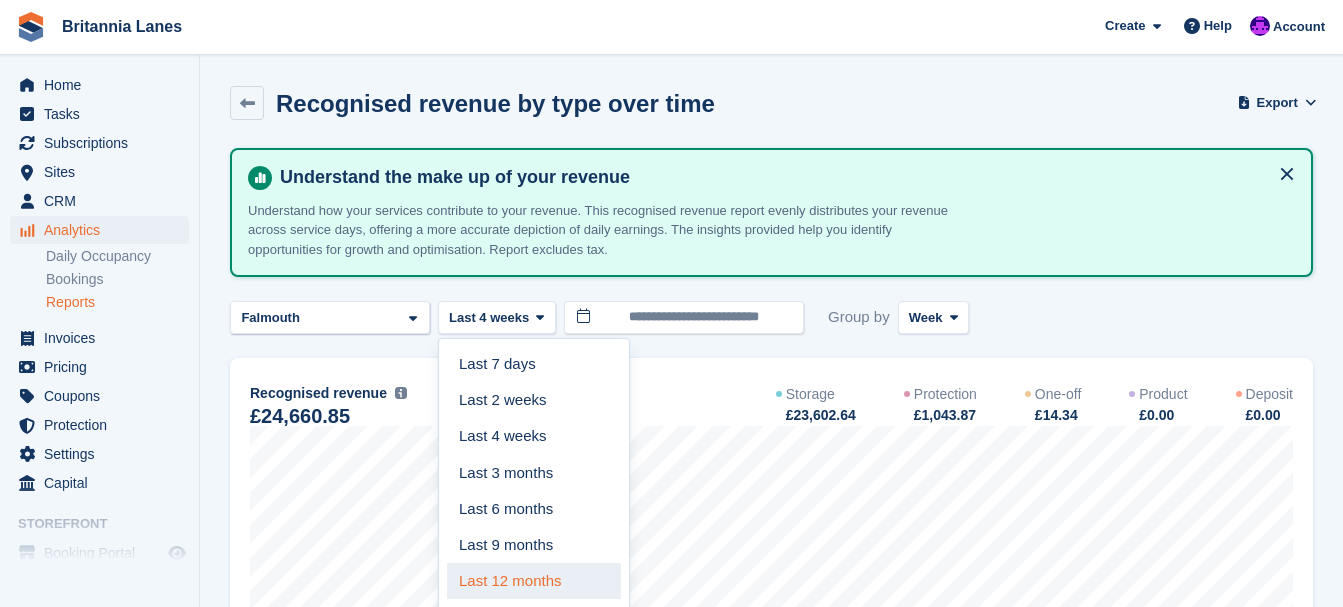 click on "Last 12 months" at bounding box center [534, 581] 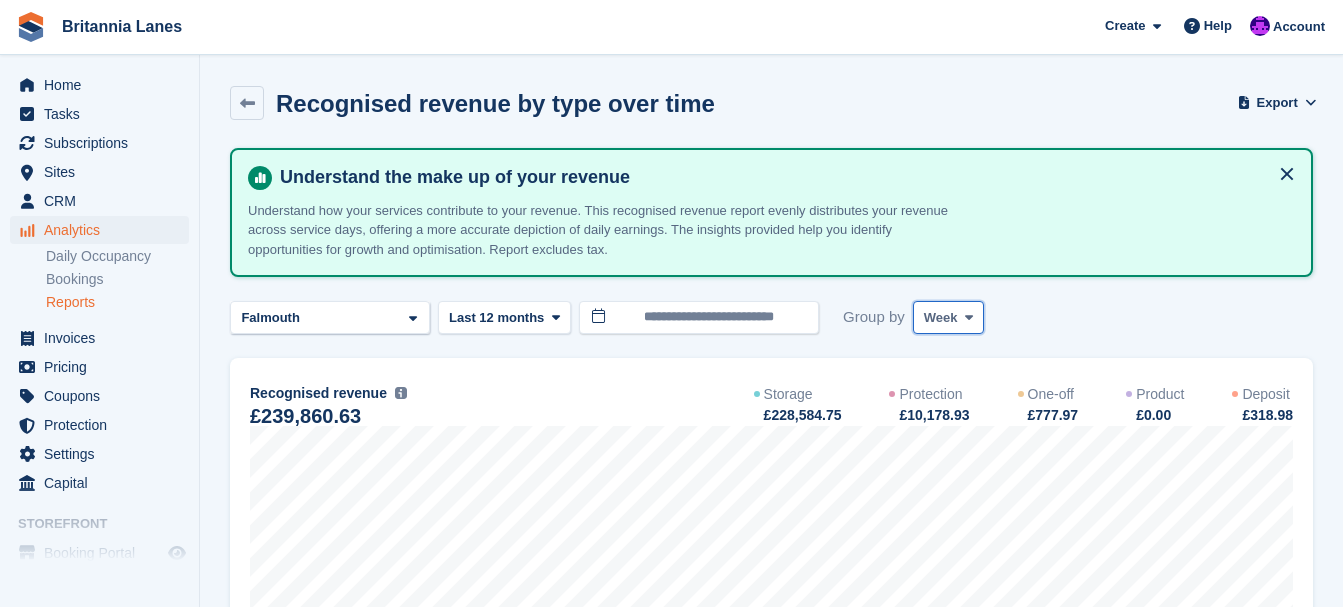 click on "Week" 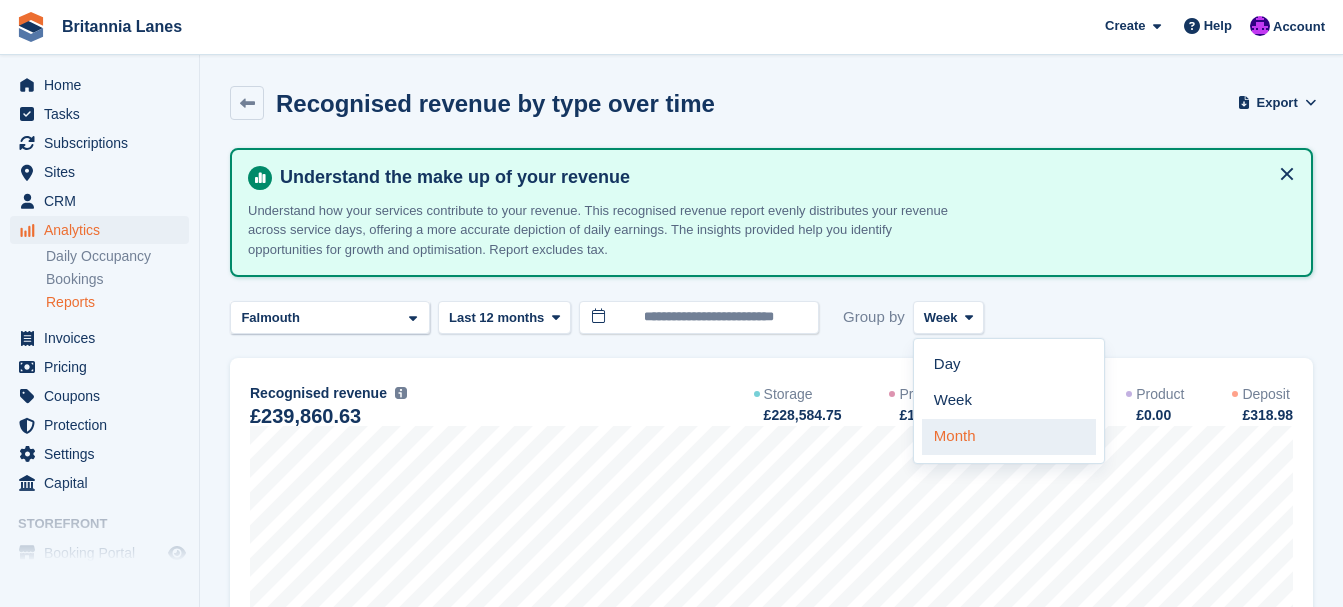 click on "Month" 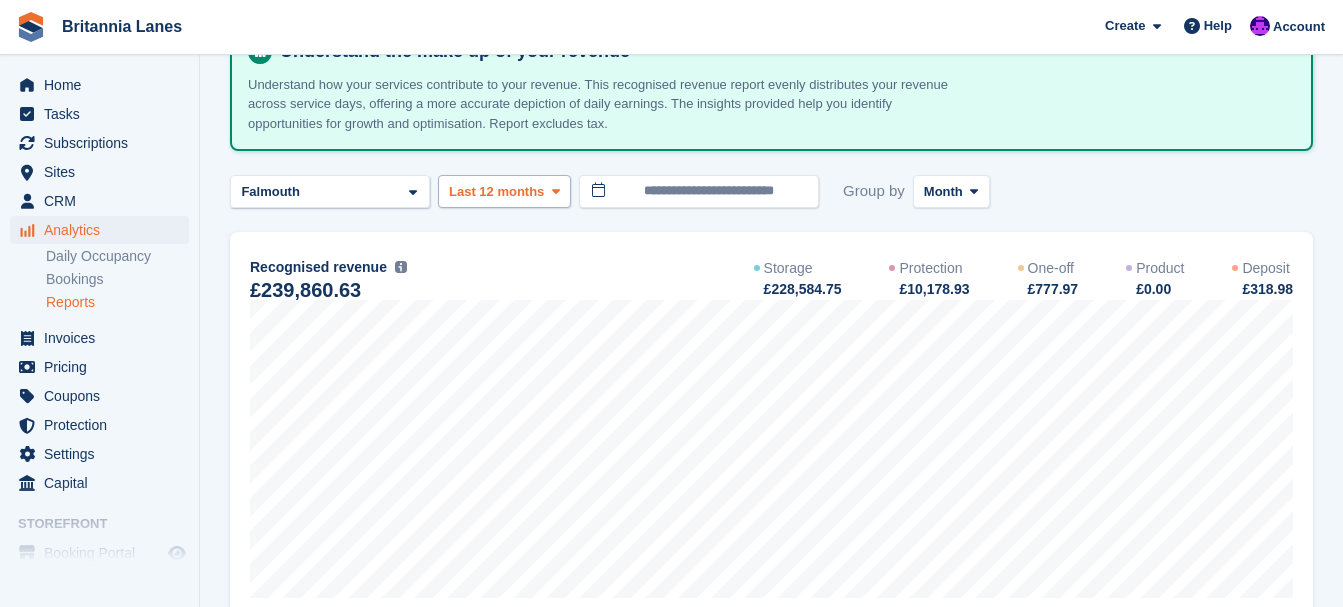 scroll, scrollTop: 100, scrollLeft: 0, axis: vertical 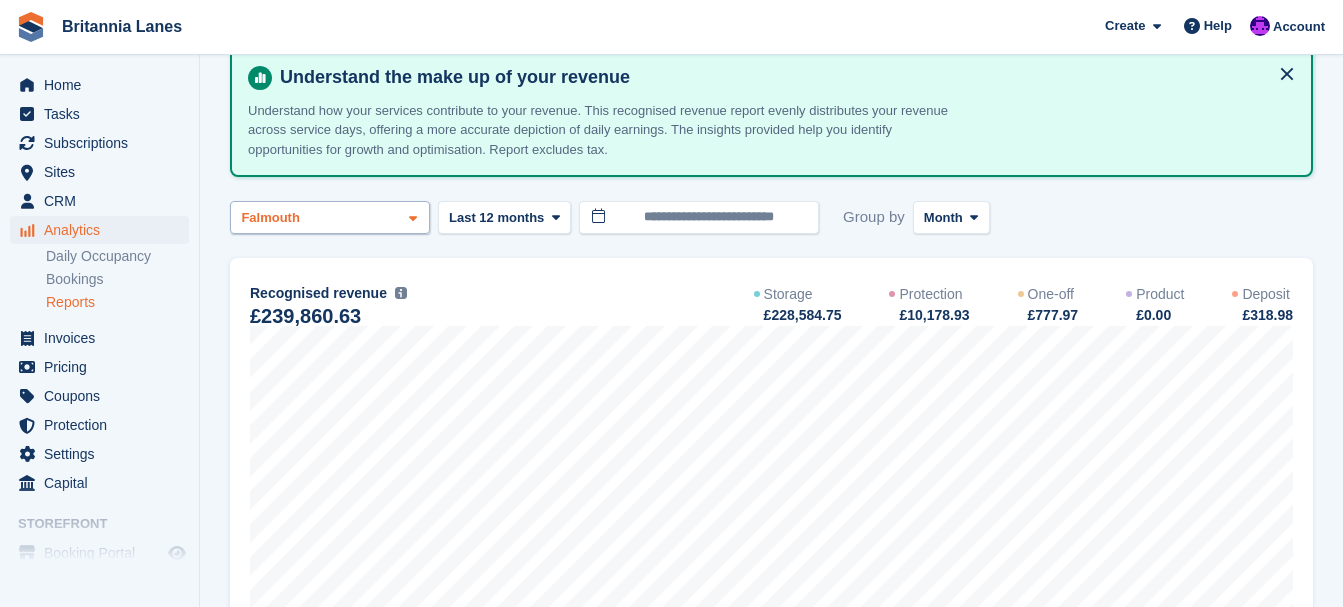 click on "Falmouth" at bounding box center (330, 217) 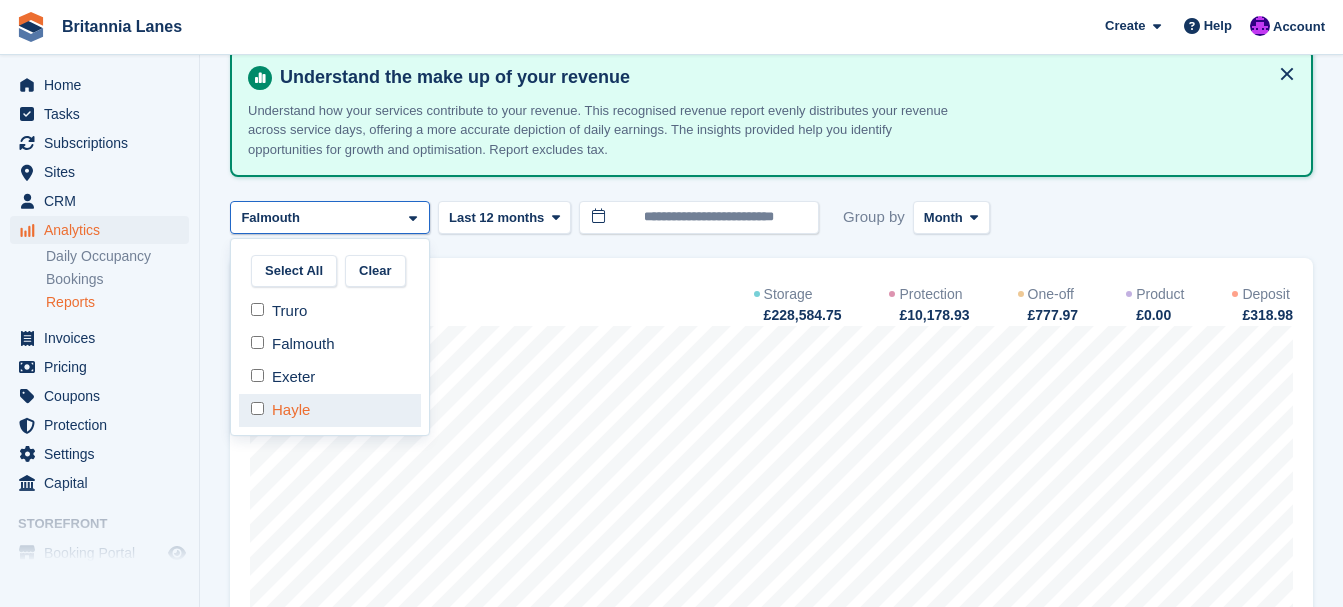 click on "Hayle" at bounding box center [330, 410] 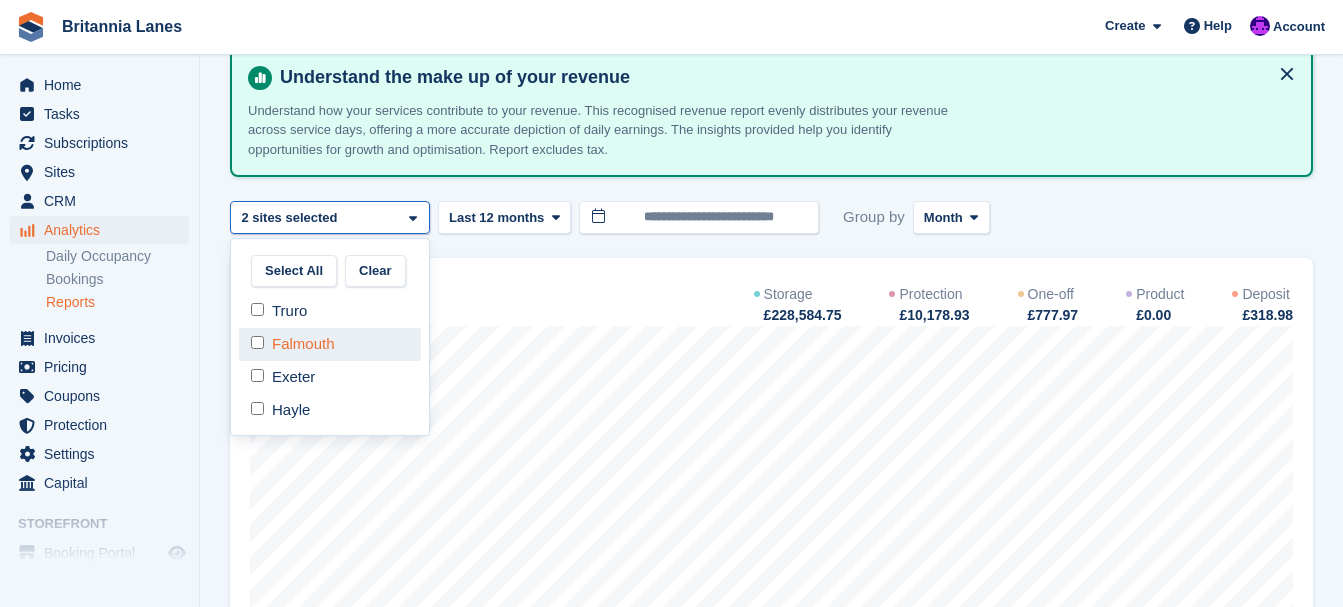 click on "Falmouth" at bounding box center (330, 344) 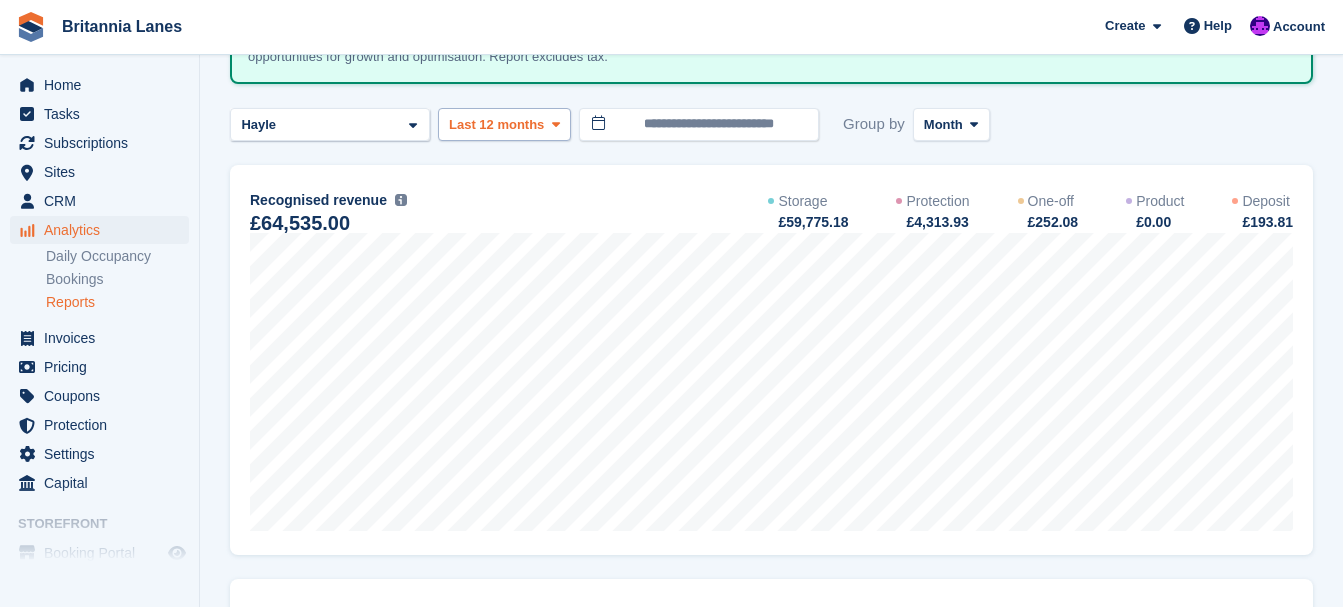 scroll, scrollTop: 200, scrollLeft: 0, axis: vertical 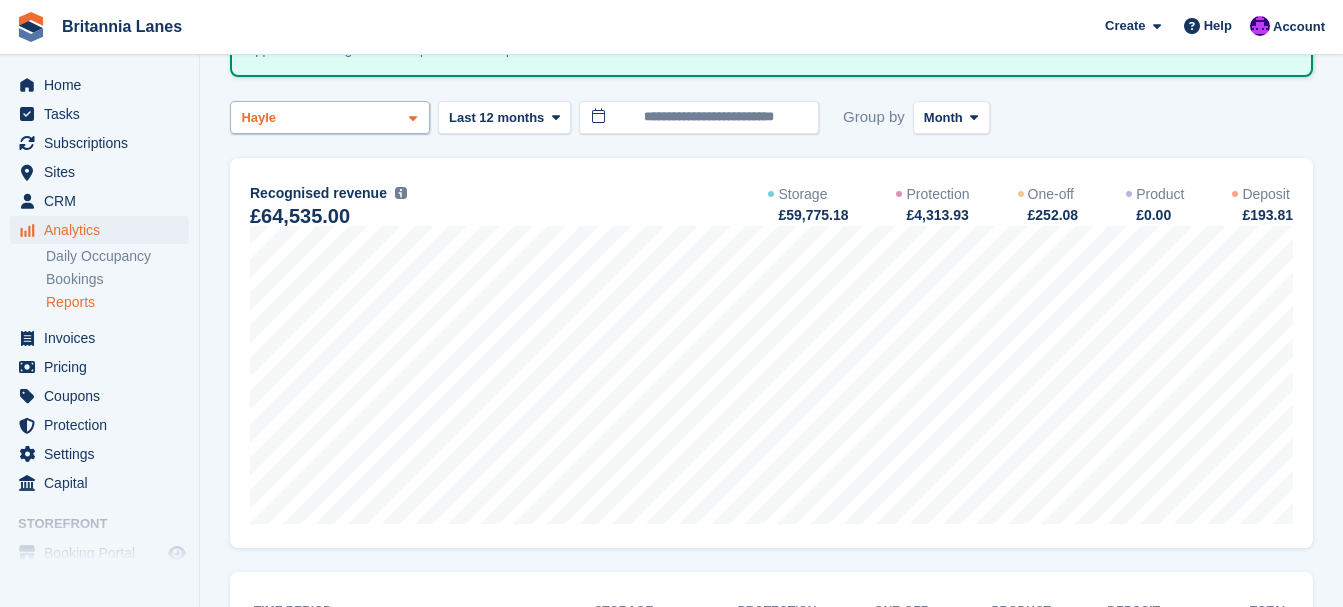 click on "Hayle" at bounding box center [330, 117] 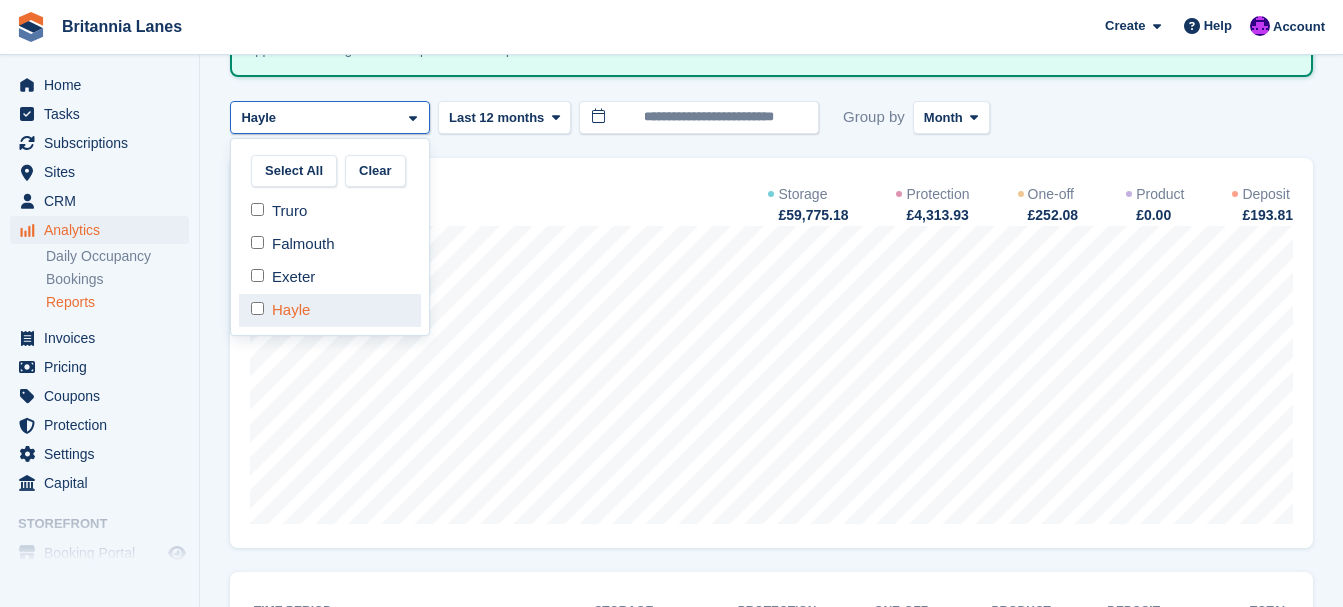 click on "Hayle" at bounding box center [330, 310] 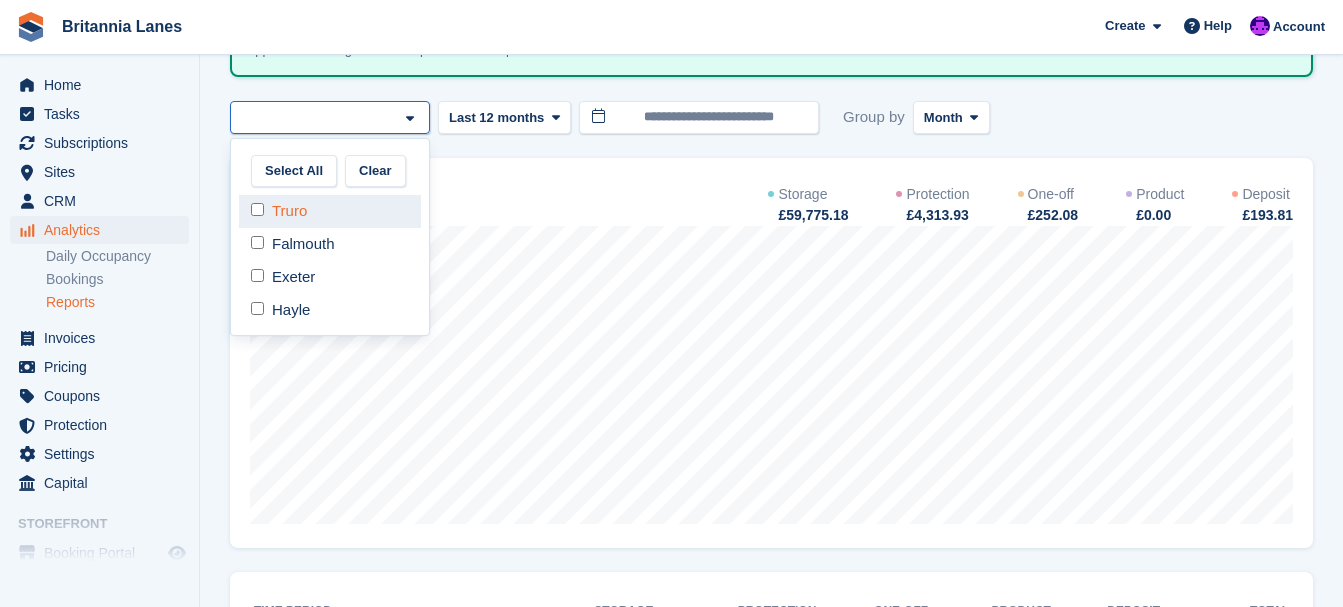 click on "Truro" at bounding box center [330, 211] 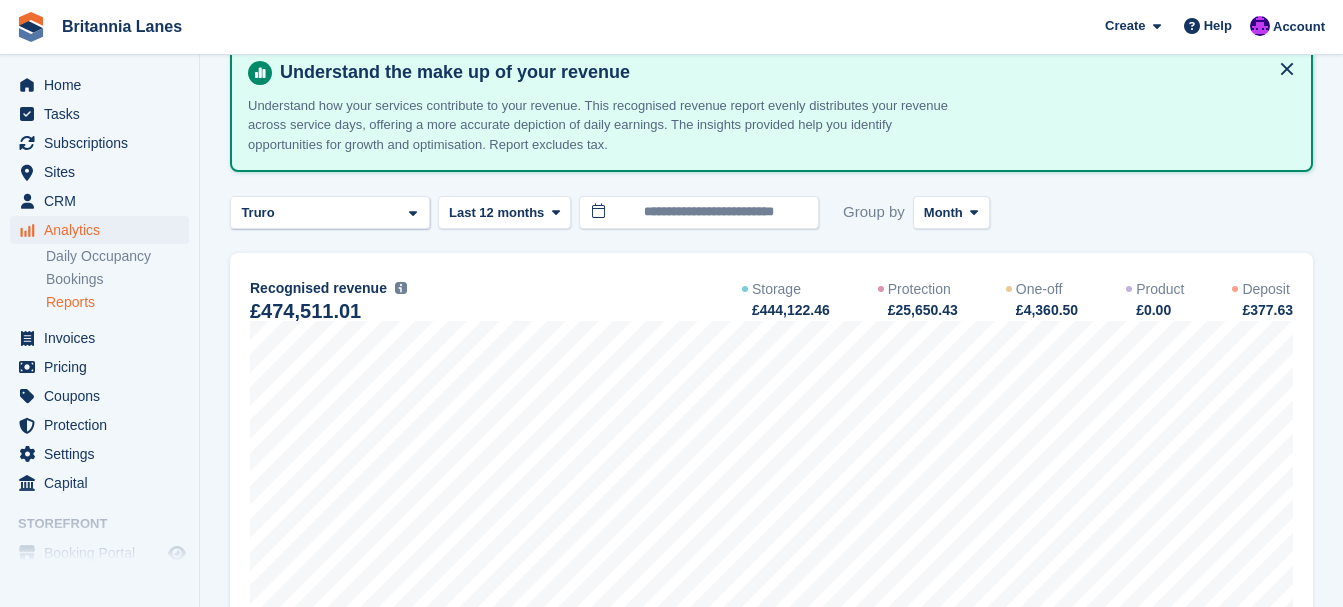 scroll, scrollTop: 100, scrollLeft: 0, axis: vertical 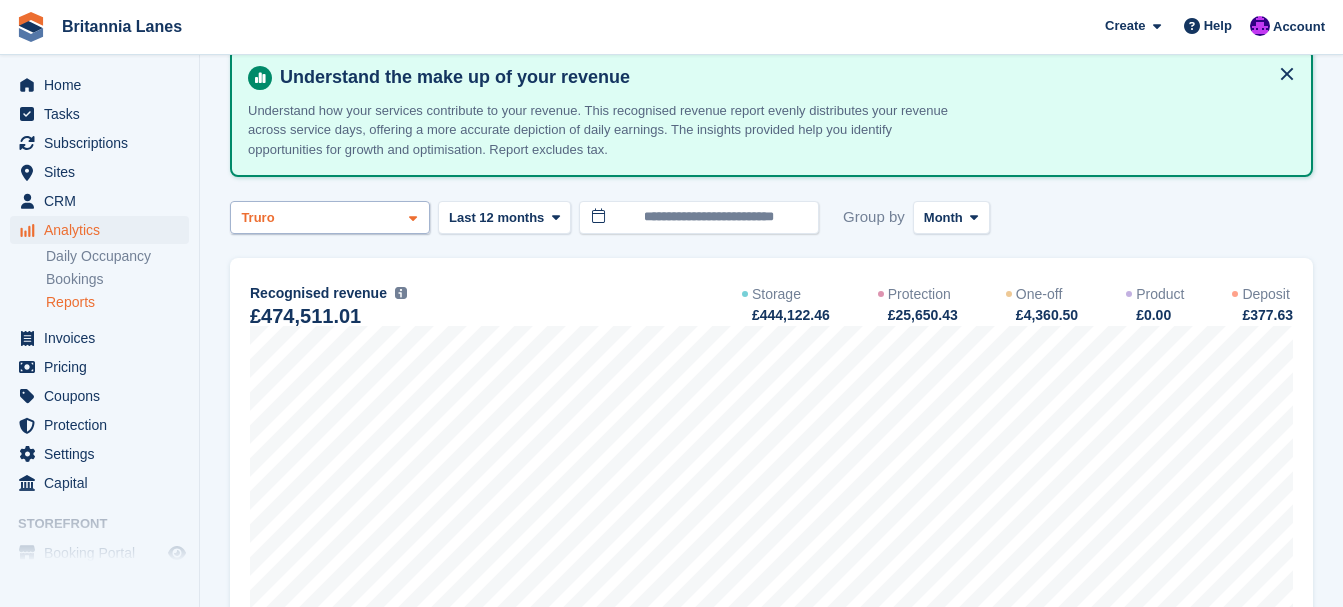 click on "Truro" at bounding box center (330, 217) 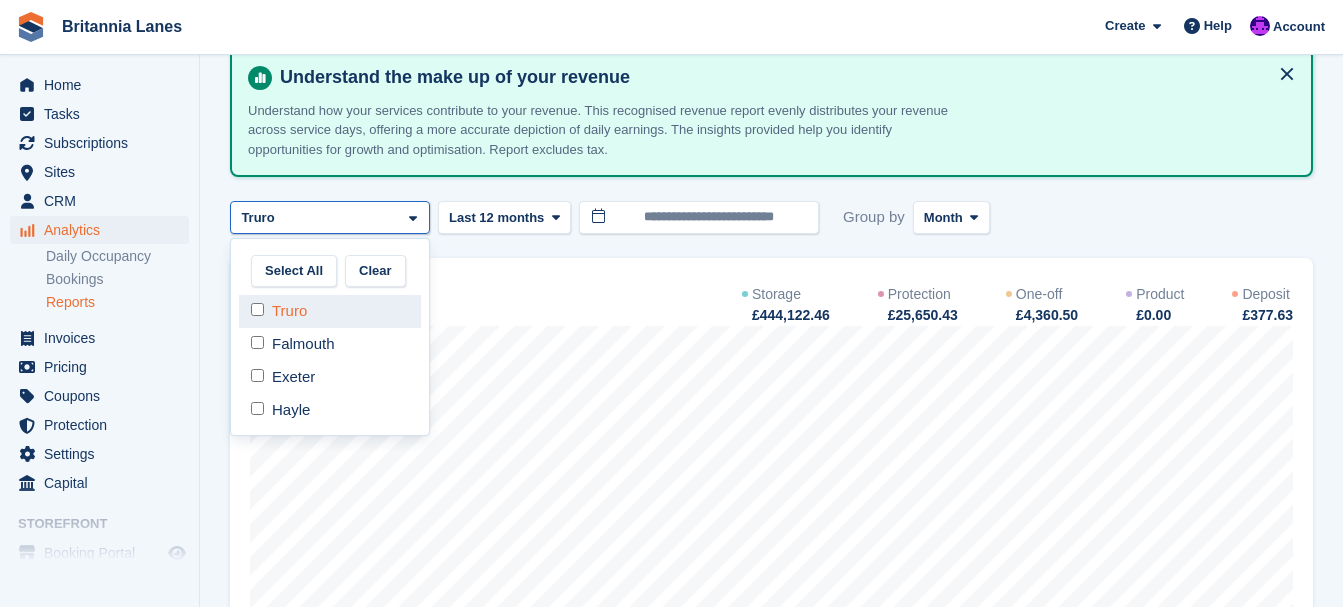 click on "Truro" at bounding box center [330, 311] 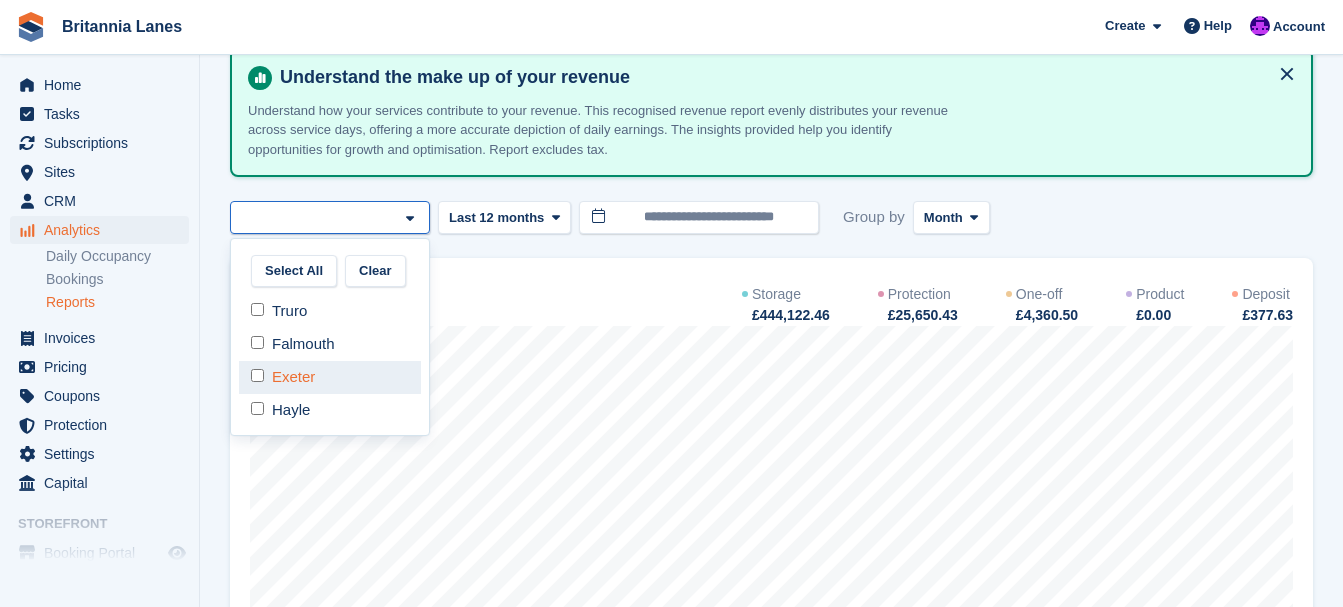 click on "Exeter" at bounding box center [330, 377] 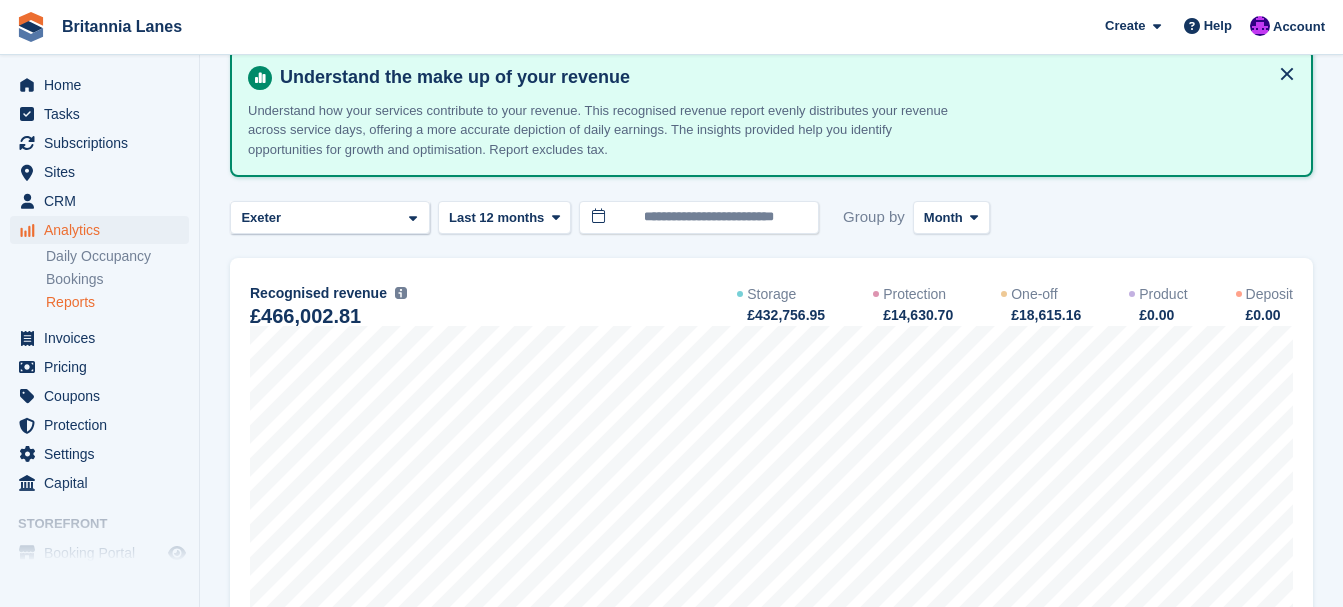 scroll, scrollTop: 0, scrollLeft: 0, axis: both 